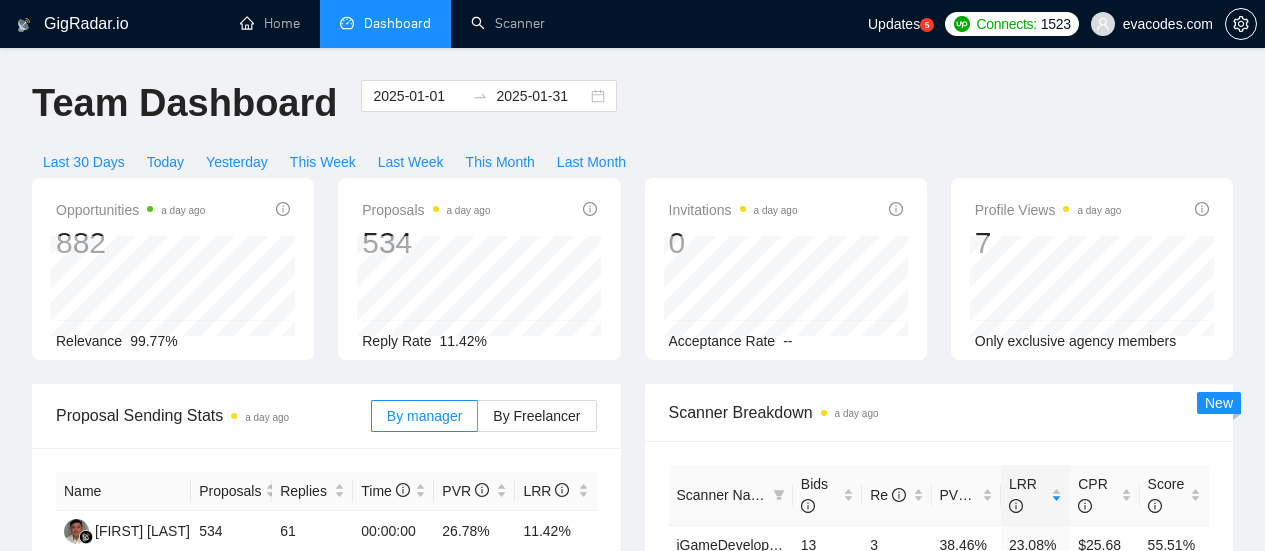 scroll, scrollTop: 0, scrollLeft: 0, axis: both 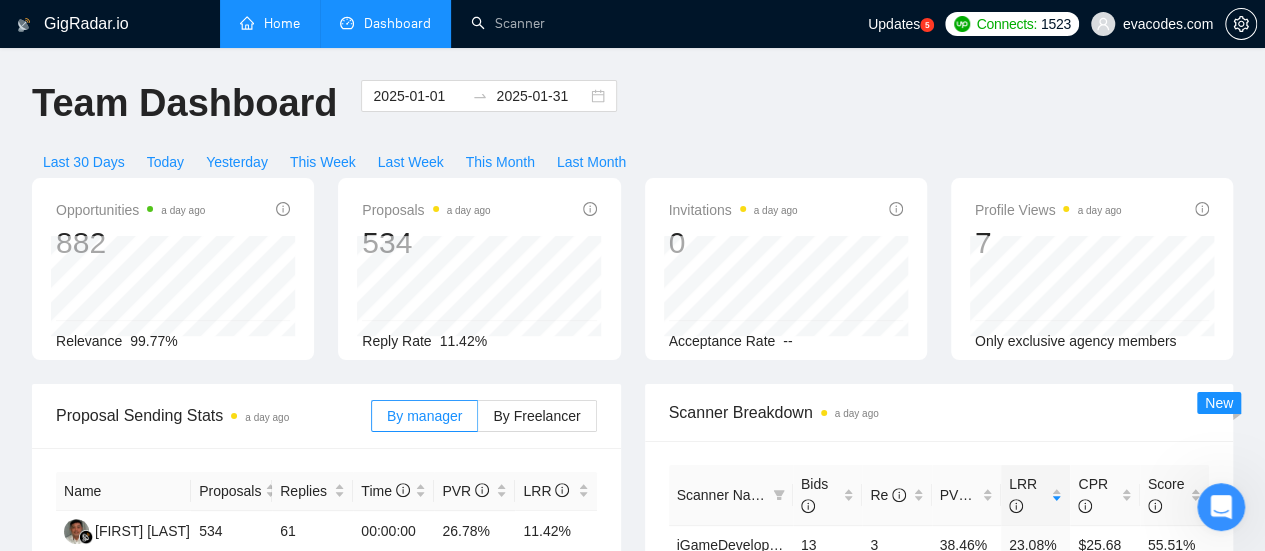 click on "Home" at bounding box center (270, 23) 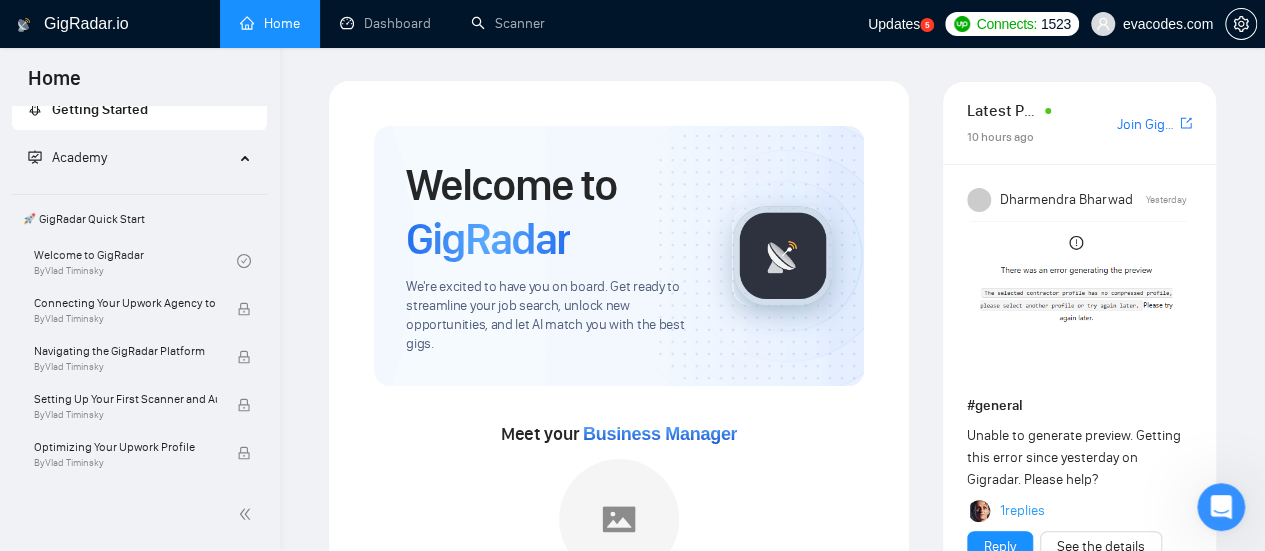 scroll, scrollTop: 0, scrollLeft: 0, axis: both 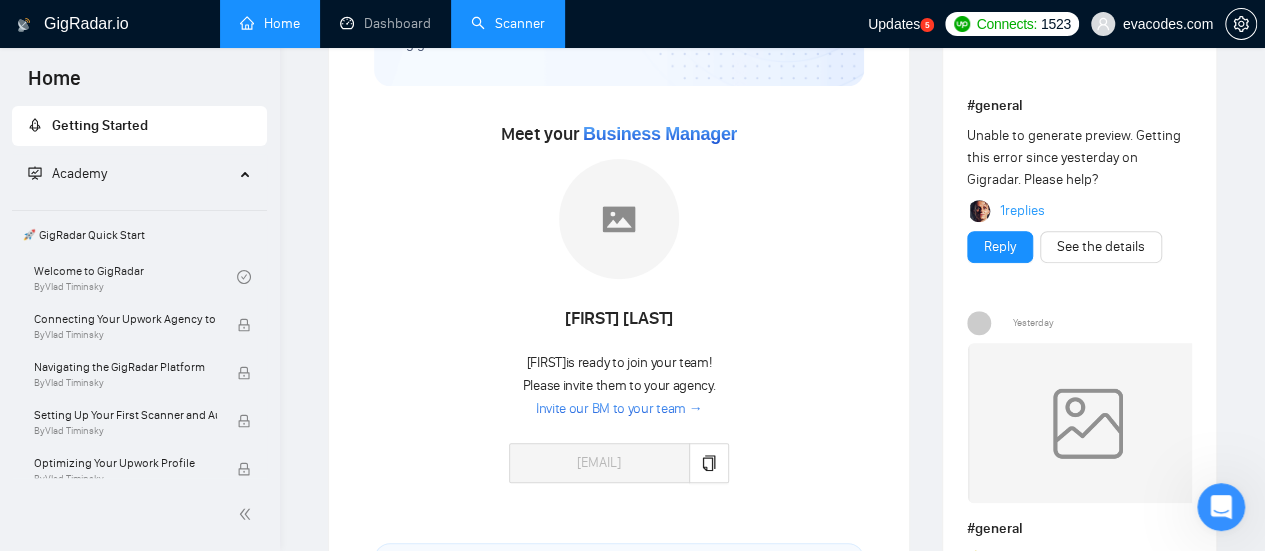 click on "Scanner" at bounding box center (508, 23) 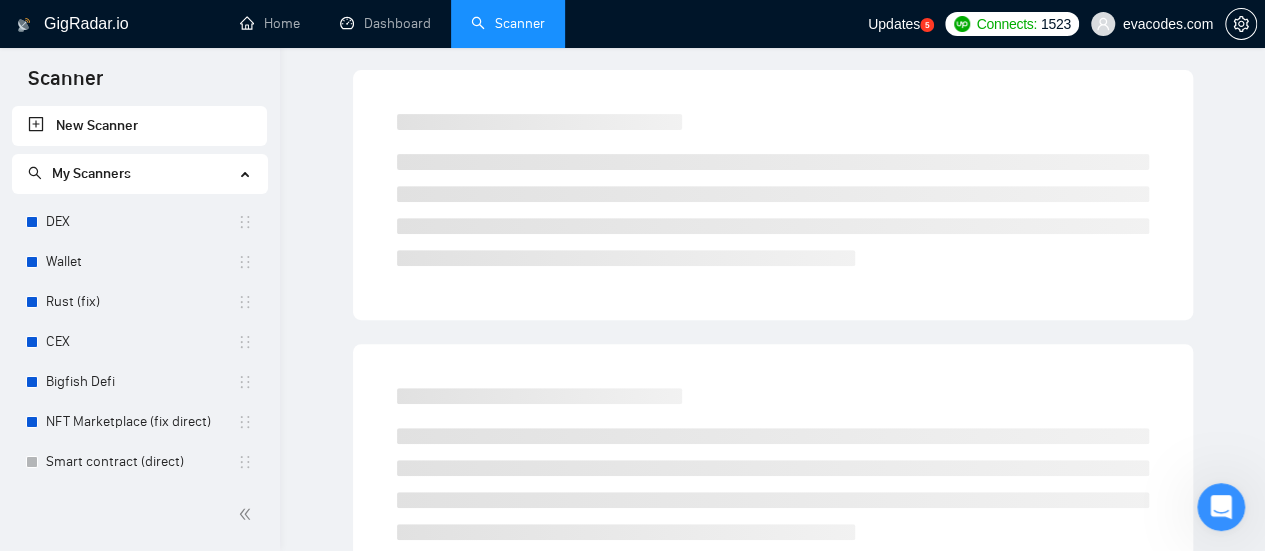 scroll, scrollTop: 0, scrollLeft: 0, axis: both 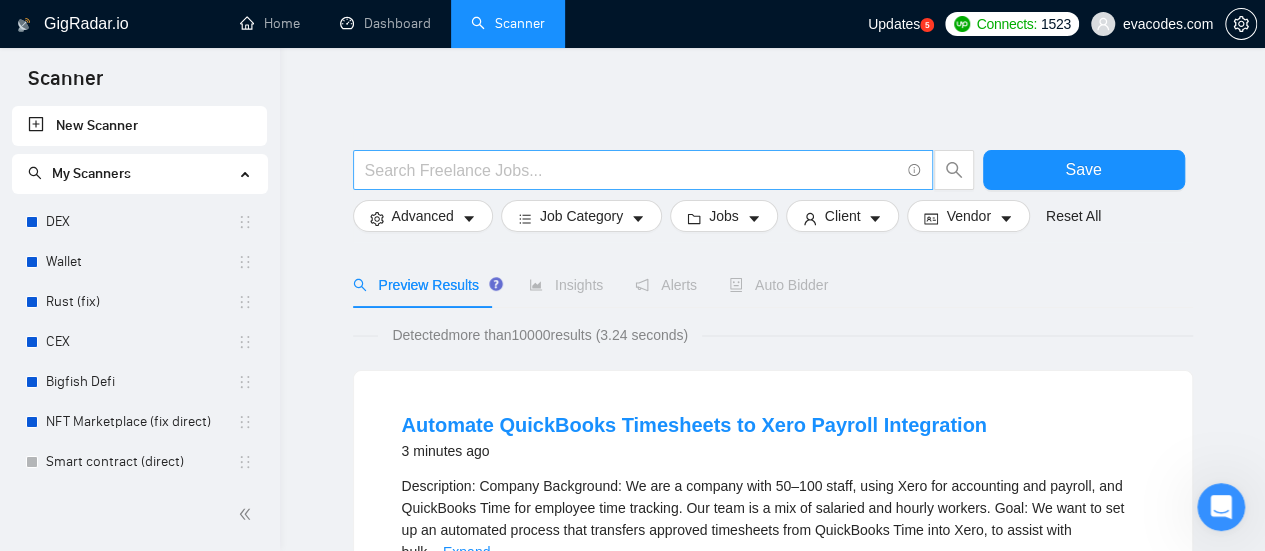 click at bounding box center [632, 170] 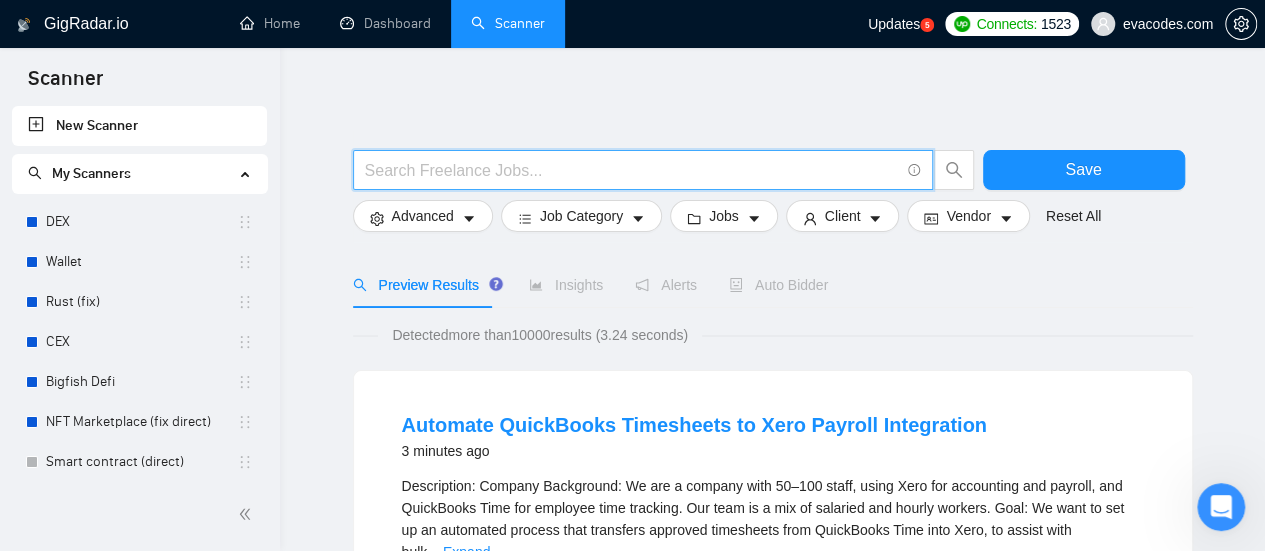 paste on "Newsletter Writing" 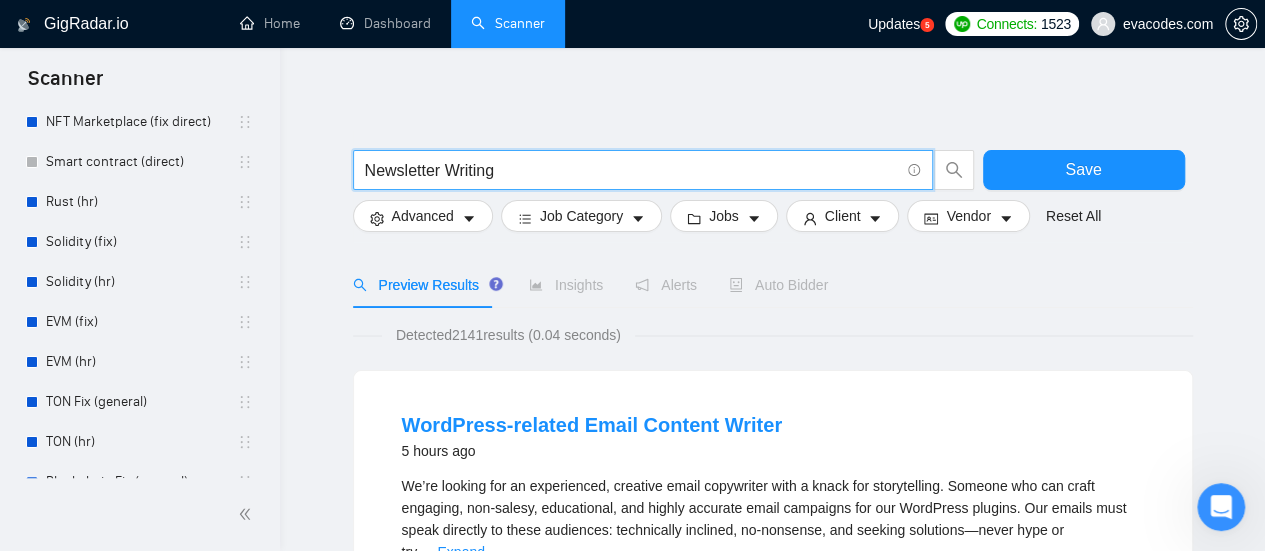 scroll, scrollTop: 0, scrollLeft: 0, axis: both 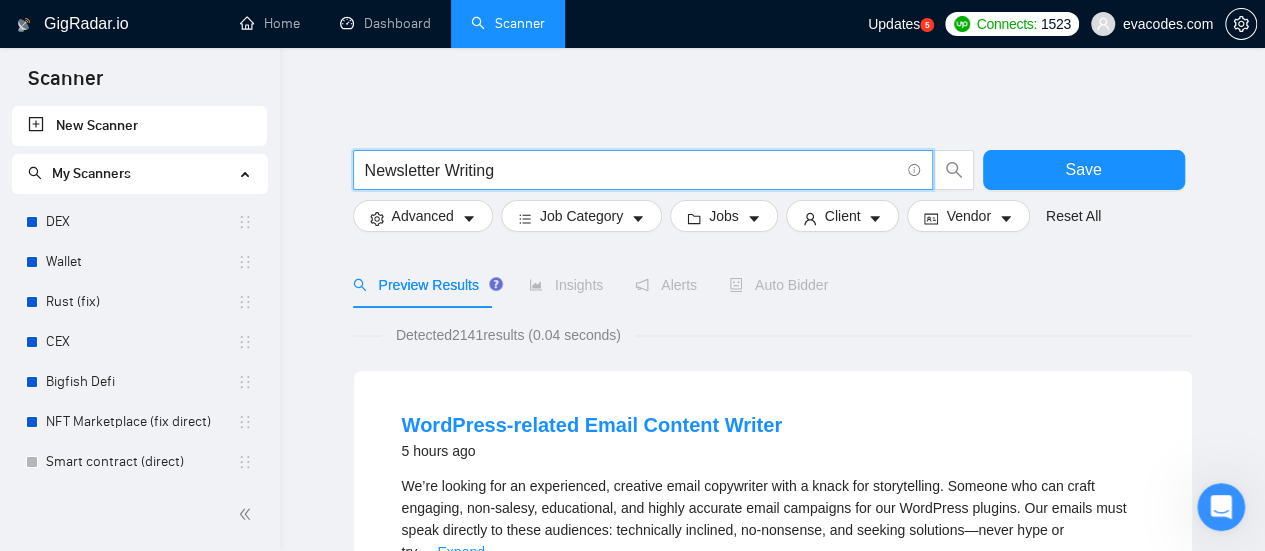 click on "Newsletter Writing" at bounding box center (632, 170) 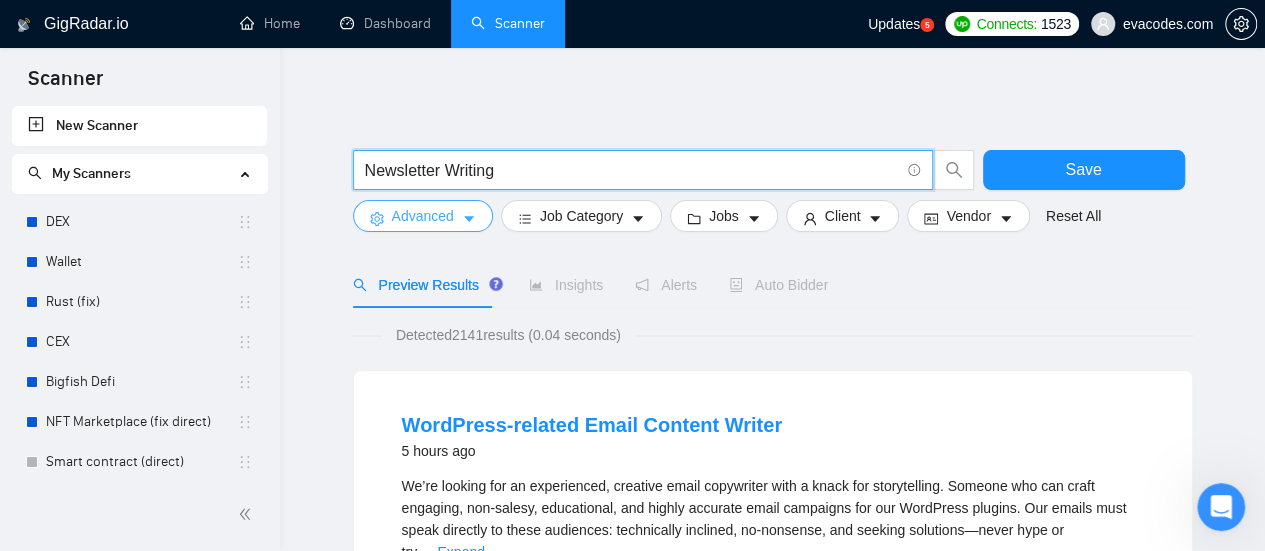 click on "Advanced" at bounding box center (423, 216) 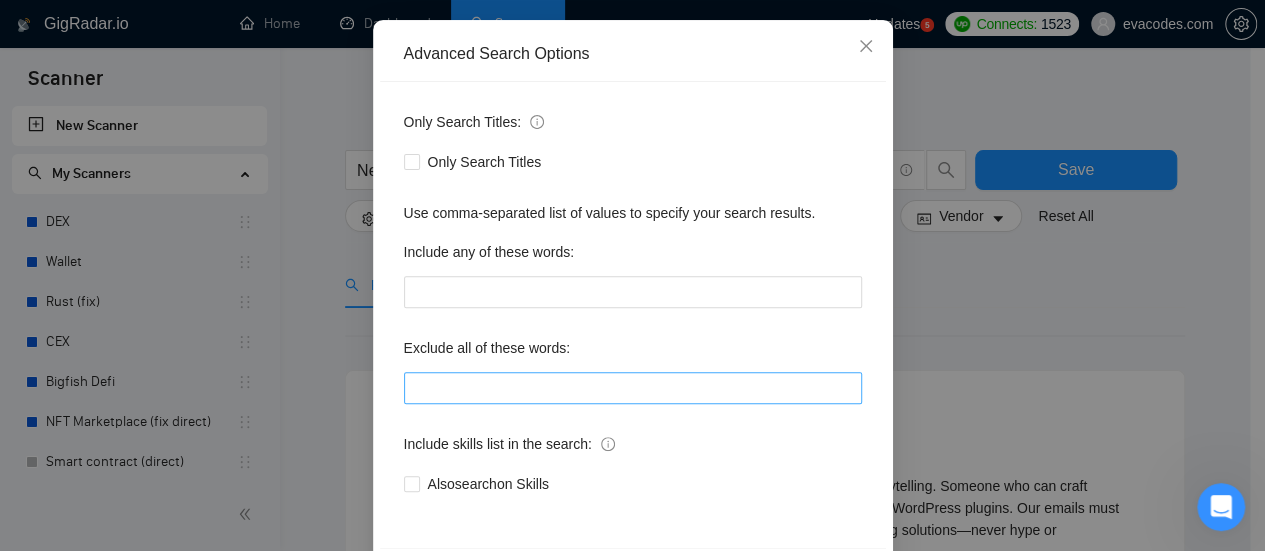 scroll, scrollTop: 280, scrollLeft: 0, axis: vertical 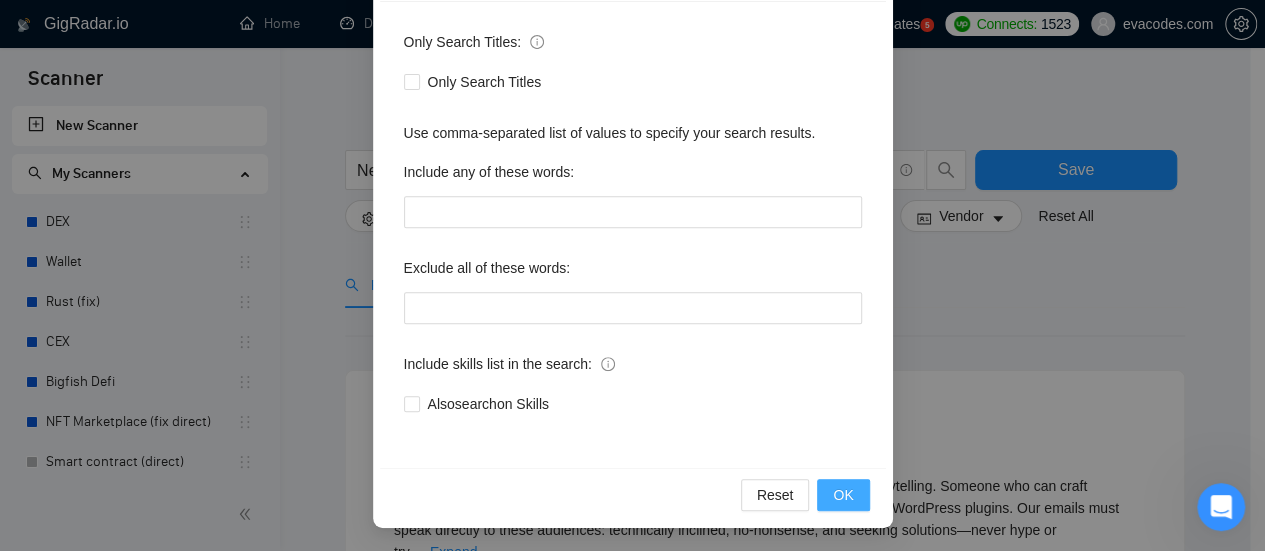 click on "OK" at bounding box center [843, 495] 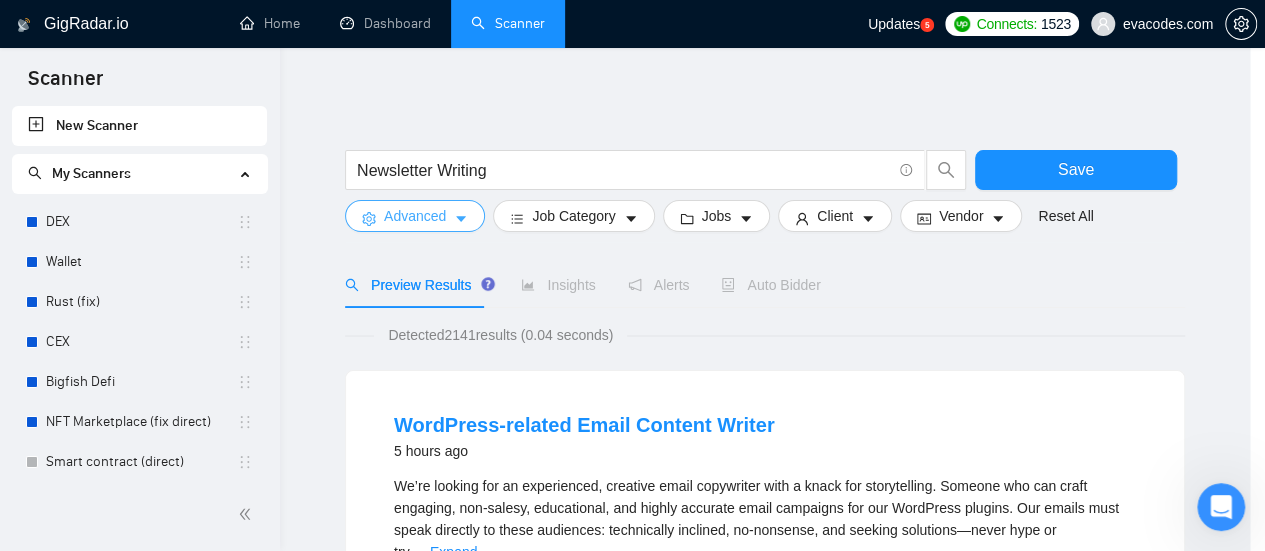 scroll, scrollTop: 0, scrollLeft: 0, axis: both 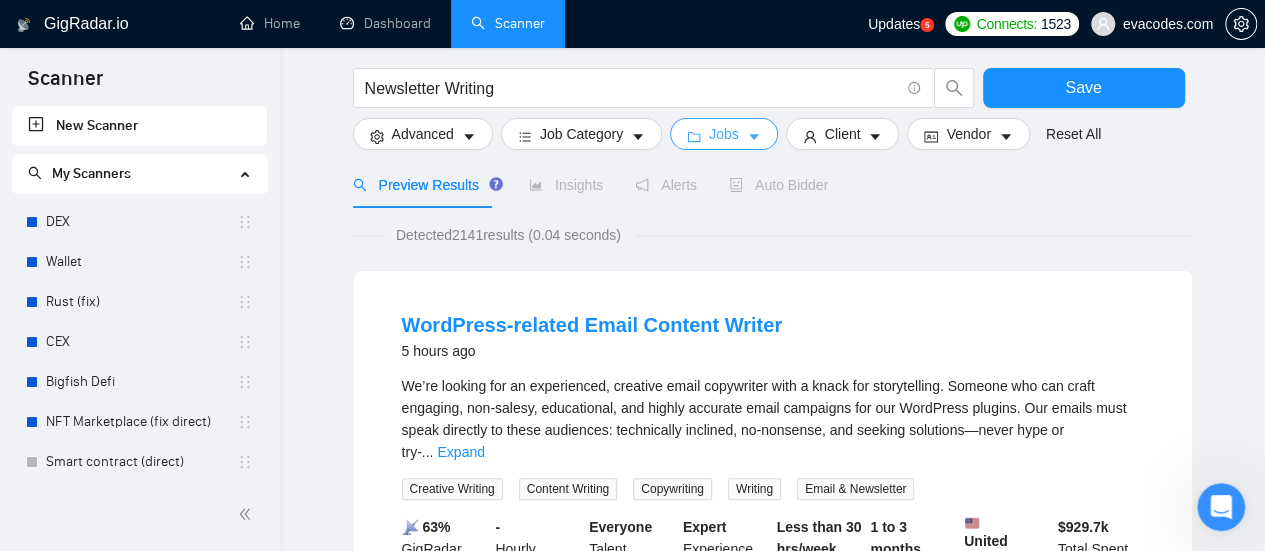 click 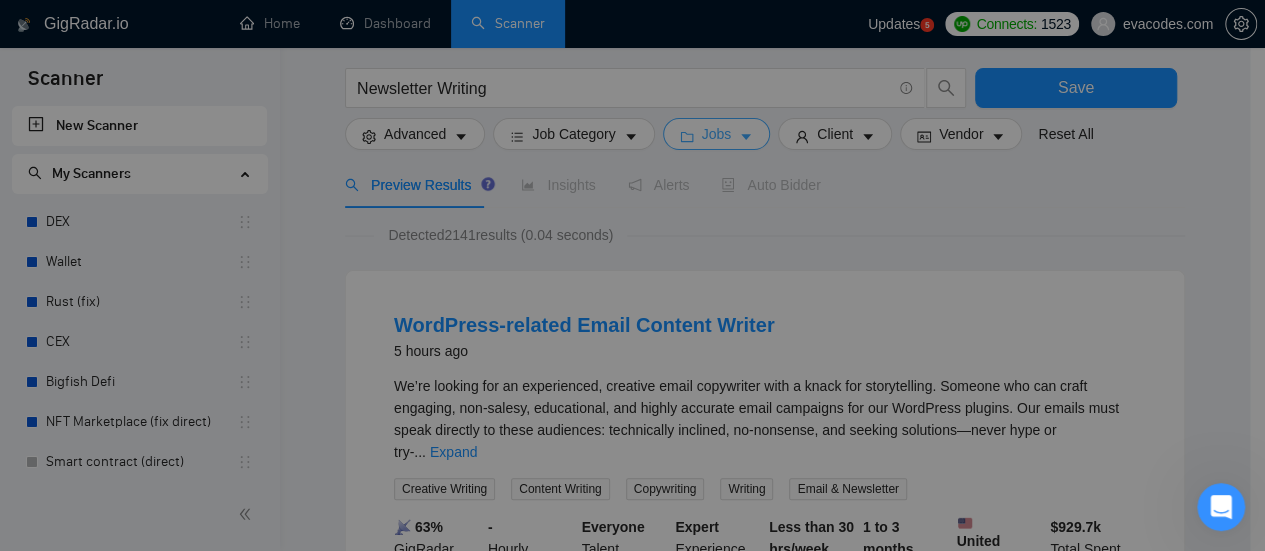 scroll, scrollTop: 200, scrollLeft: 0, axis: vertical 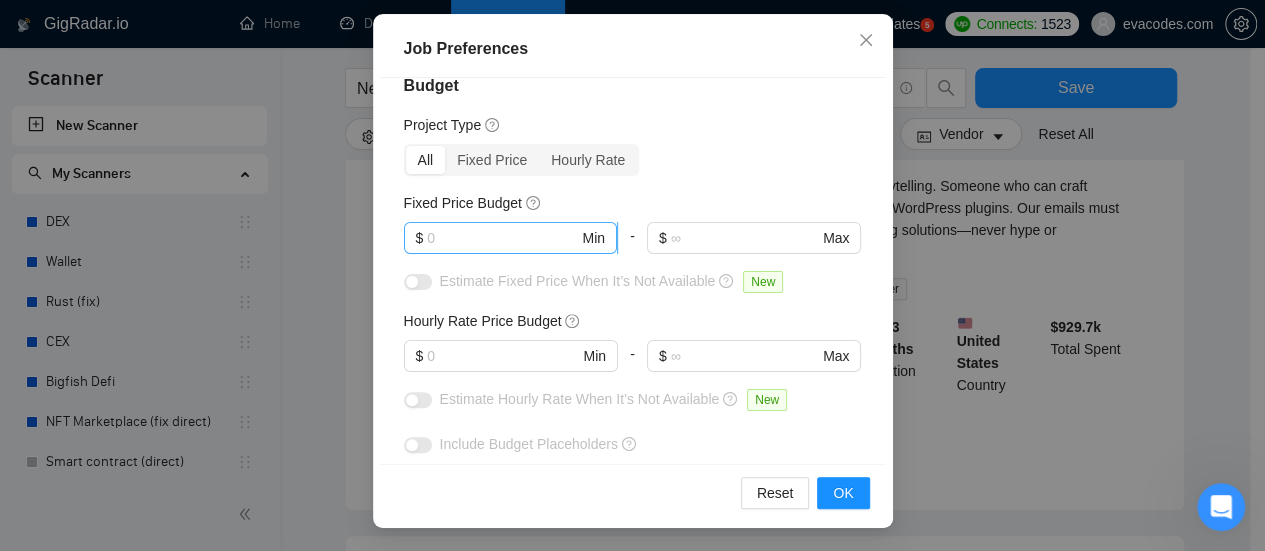 click at bounding box center (502, 238) 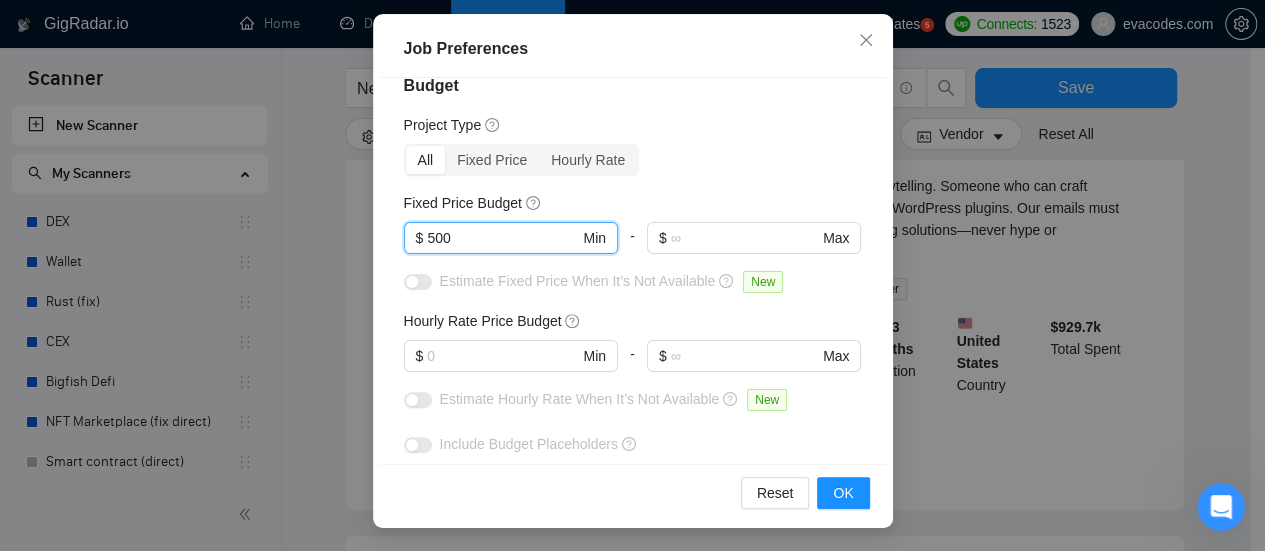 type on "500" 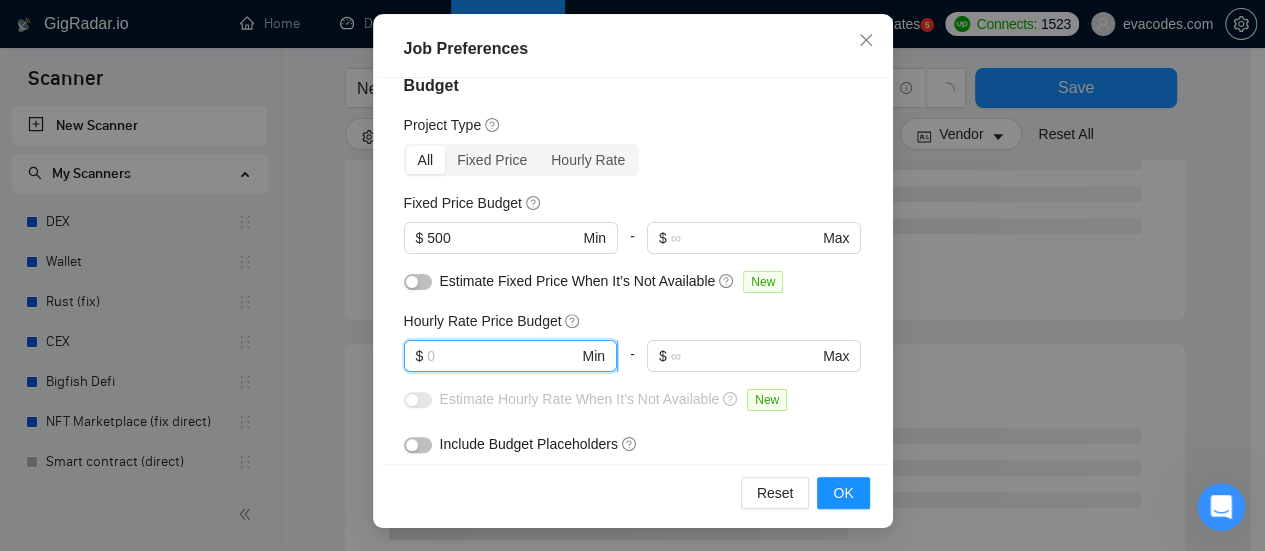 click at bounding box center (502, 356) 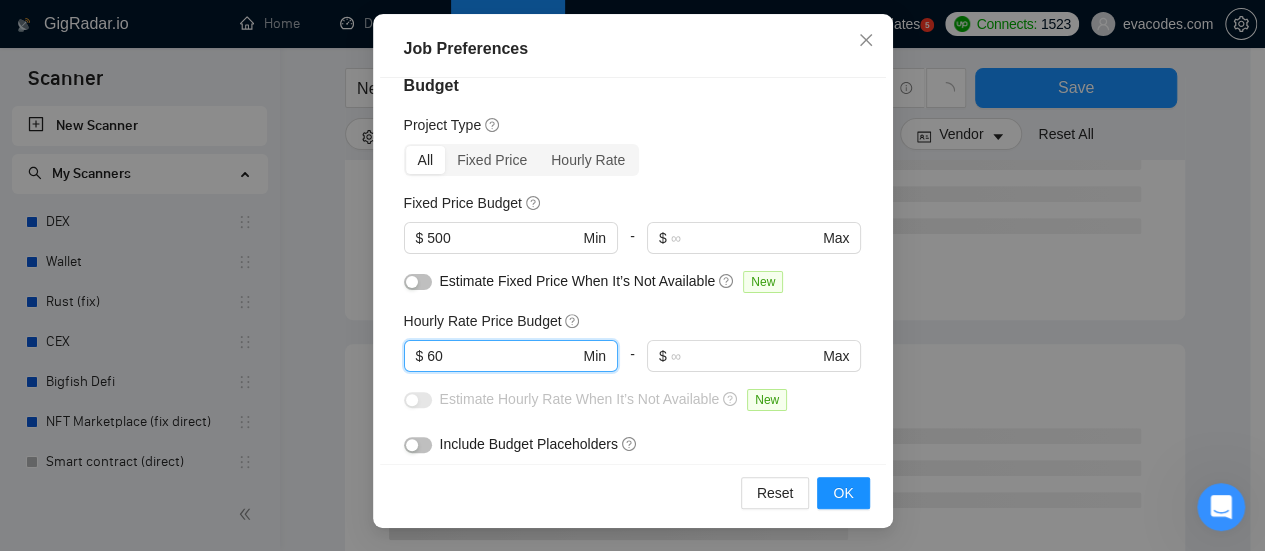 type on "60" 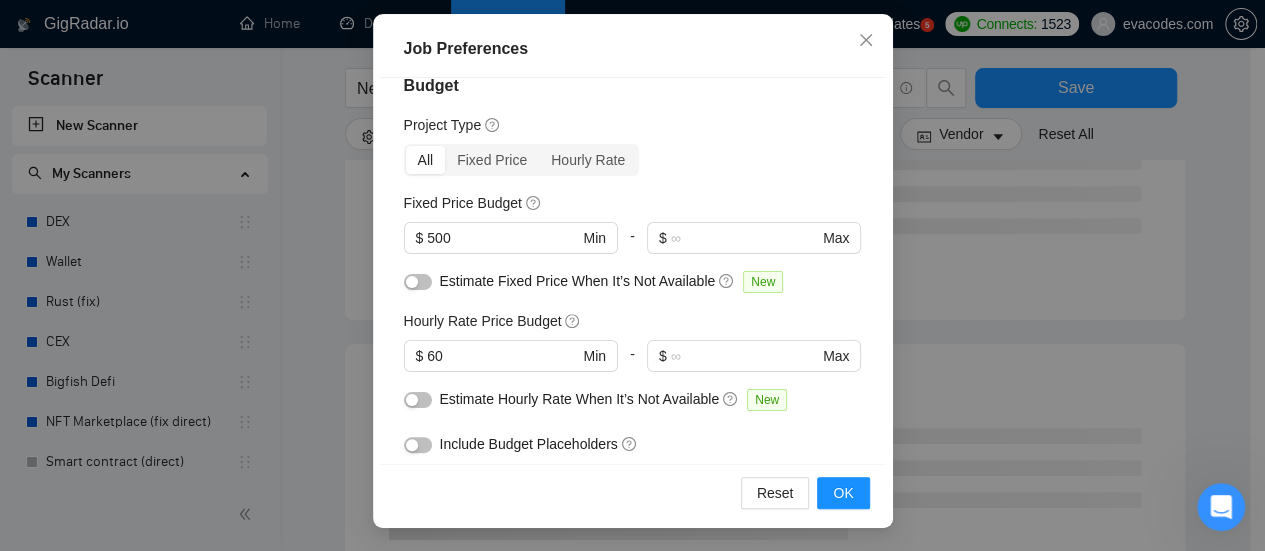 scroll, scrollTop: 178, scrollLeft: 0, axis: vertical 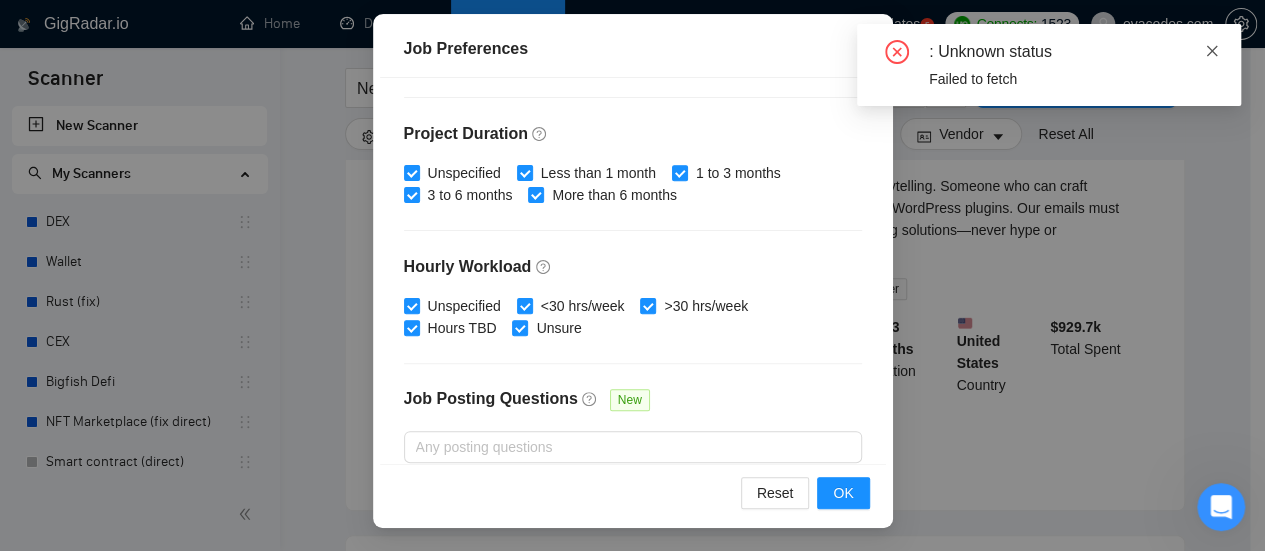 click 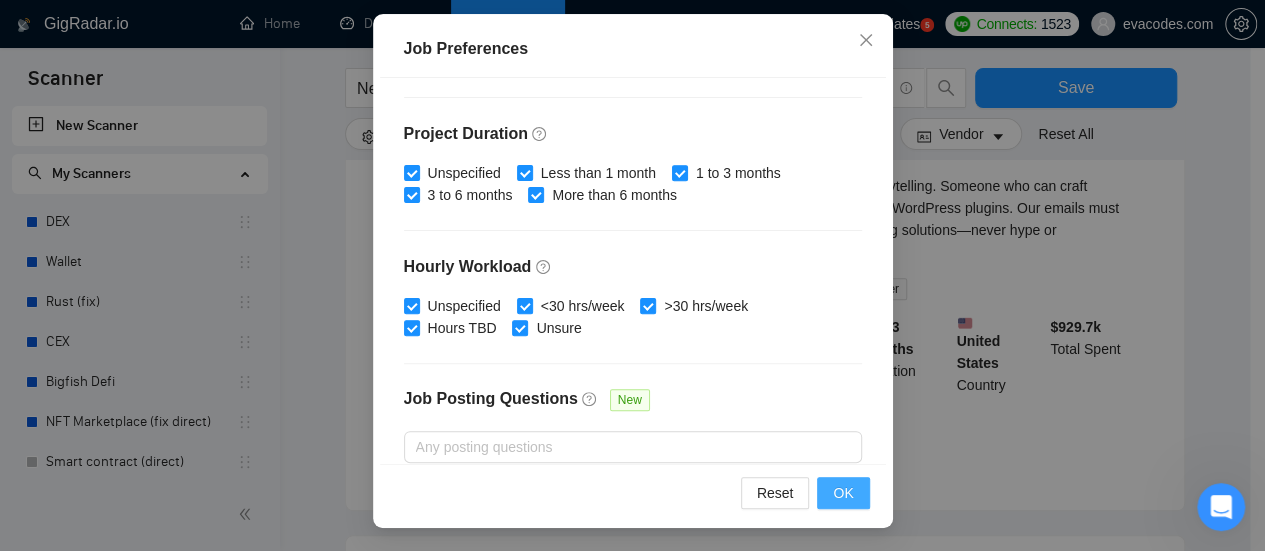 click on "OK" at bounding box center (843, 493) 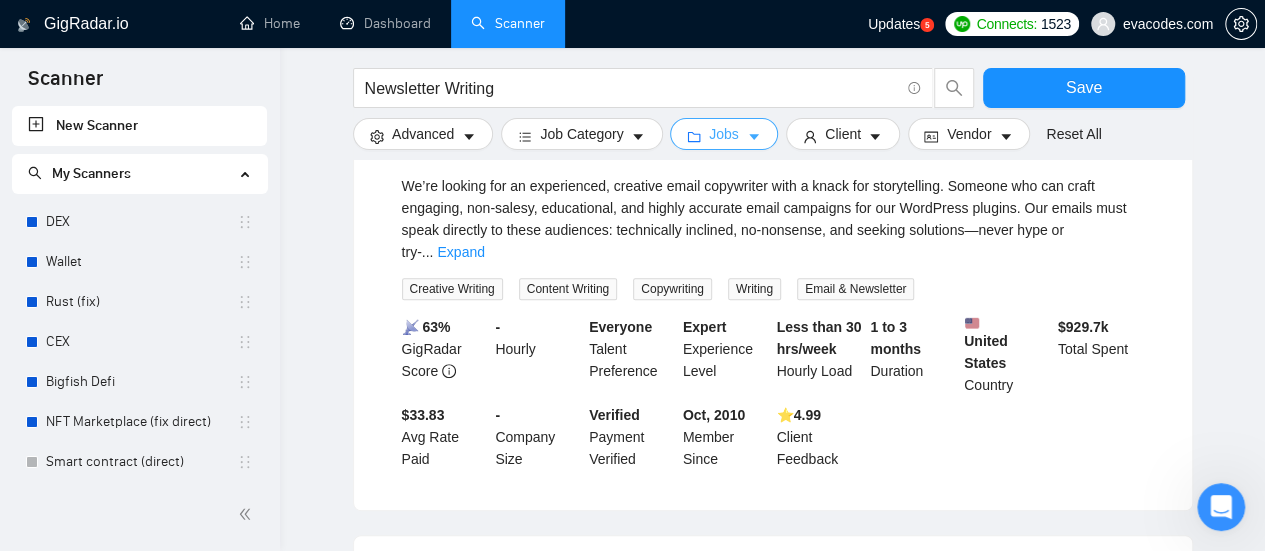scroll, scrollTop: 0, scrollLeft: 0, axis: both 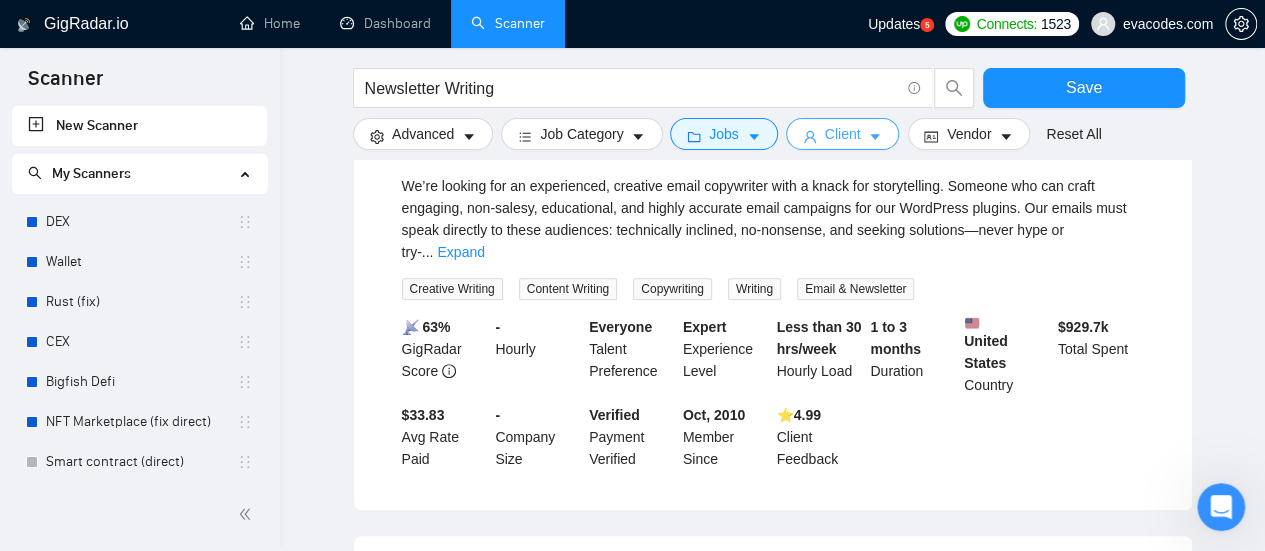 click on "Client" at bounding box center [843, 134] 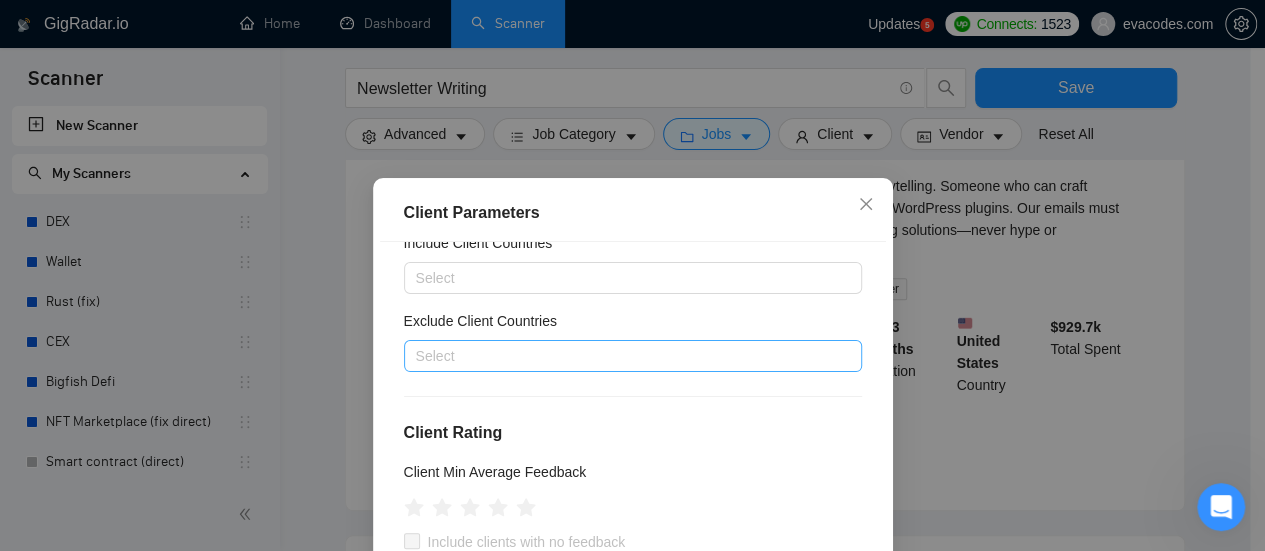 scroll, scrollTop: 100, scrollLeft: 0, axis: vertical 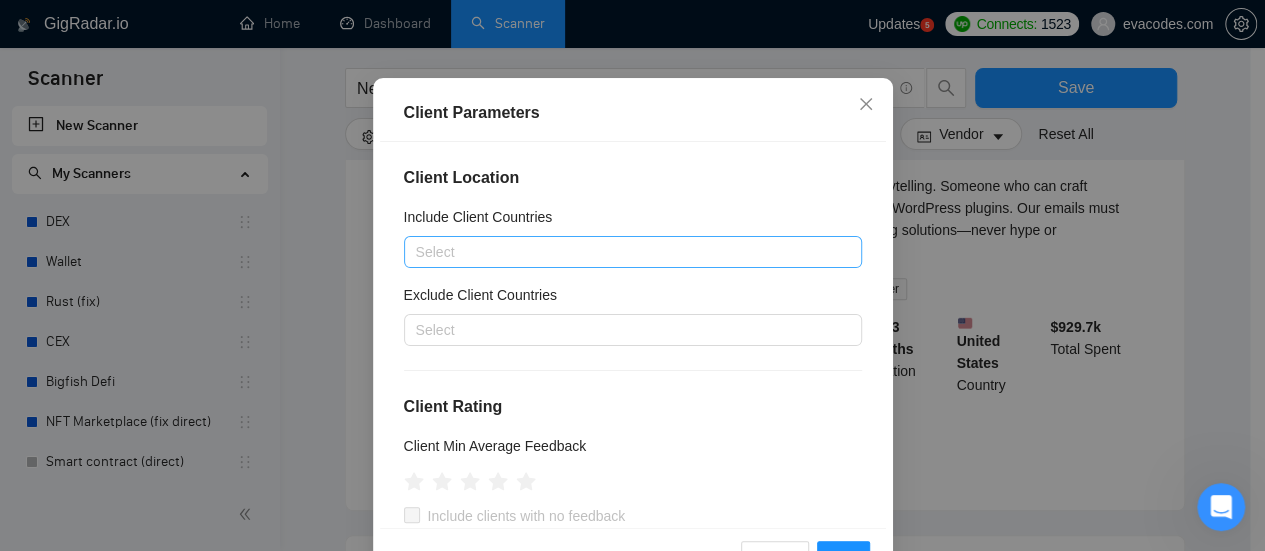 click at bounding box center [623, 252] 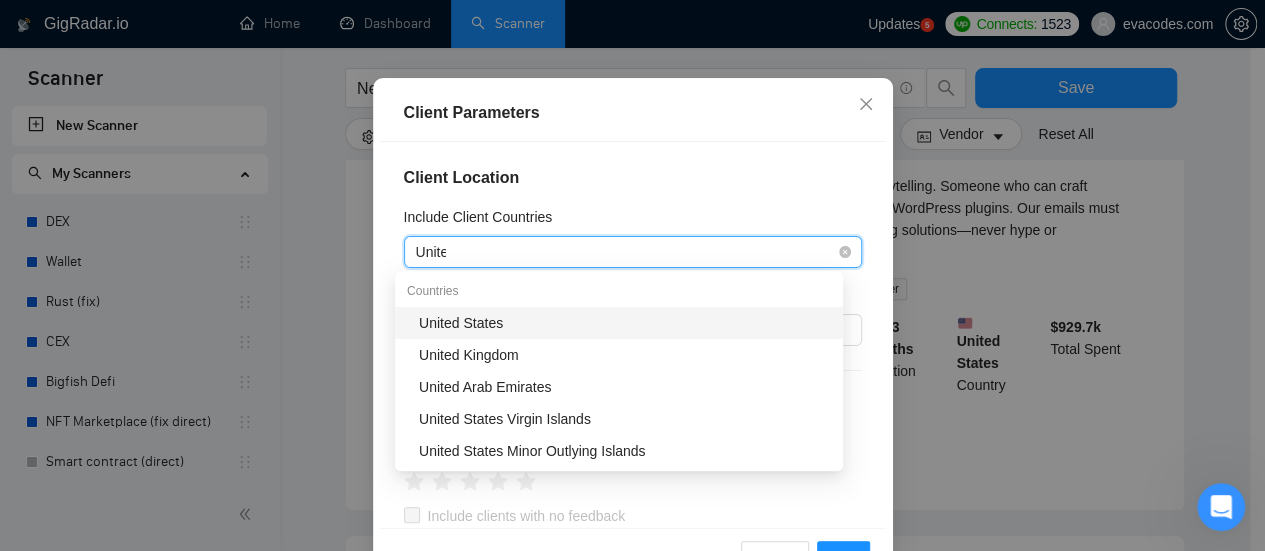 type on "United" 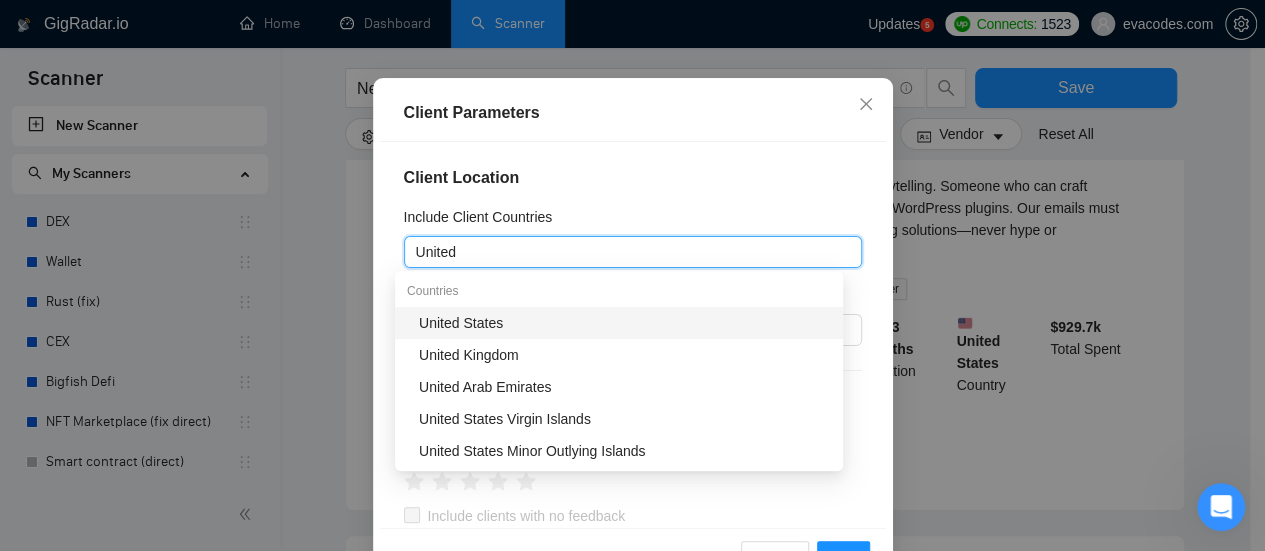 click on "United States" at bounding box center (619, 323) 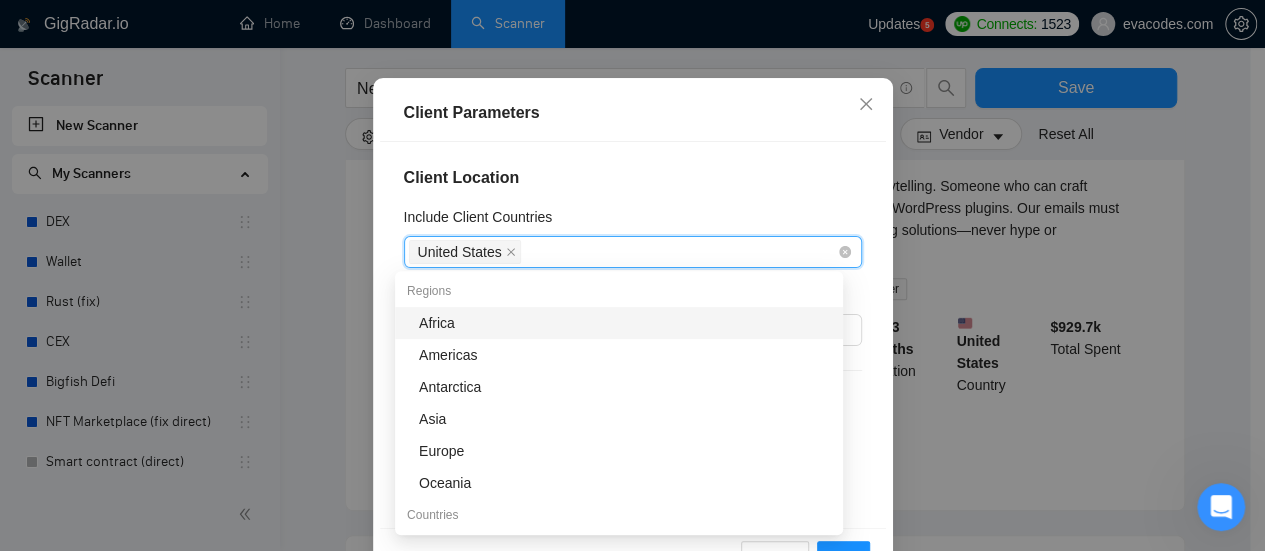 click on "United States" at bounding box center [623, 252] 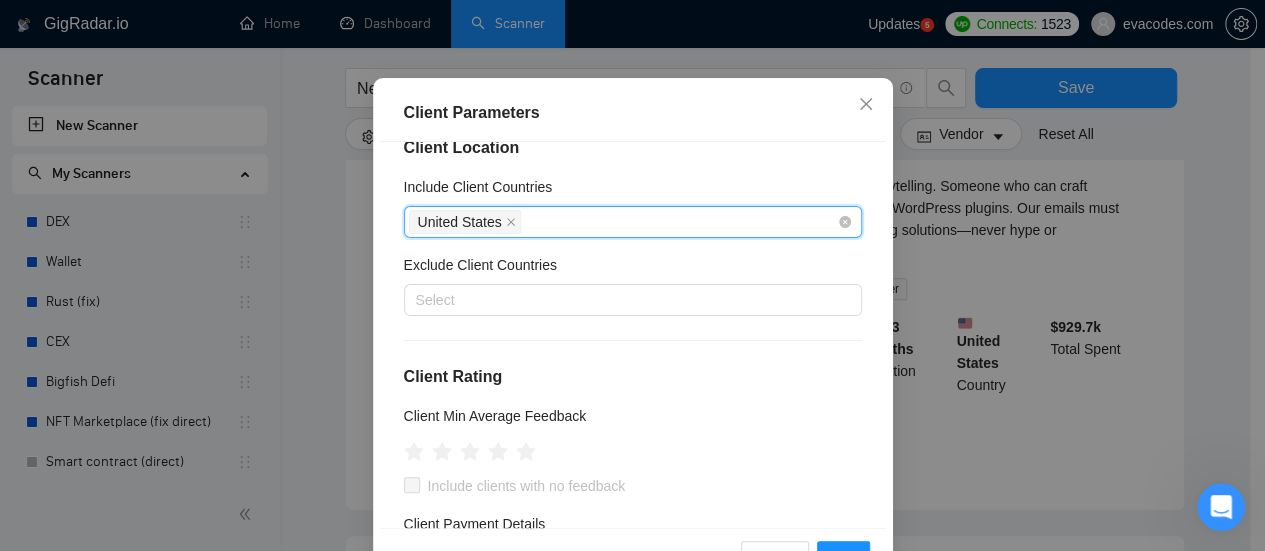 scroll, scrollTop: 0, scrollLeft: 0, axis: both 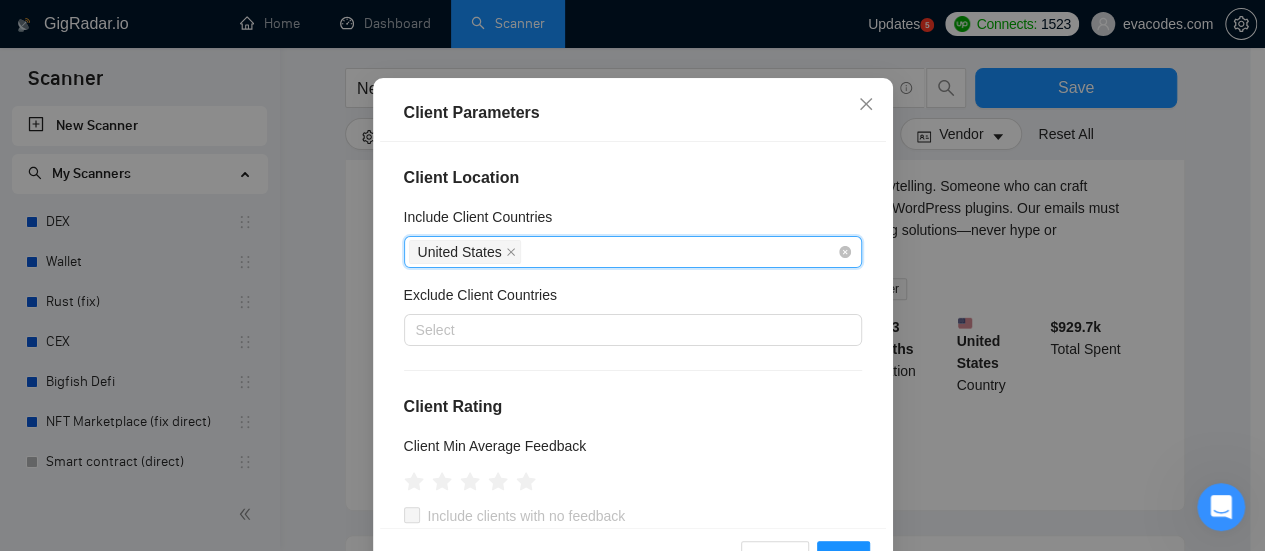 click on "United States" at bounding box center (623, 252) 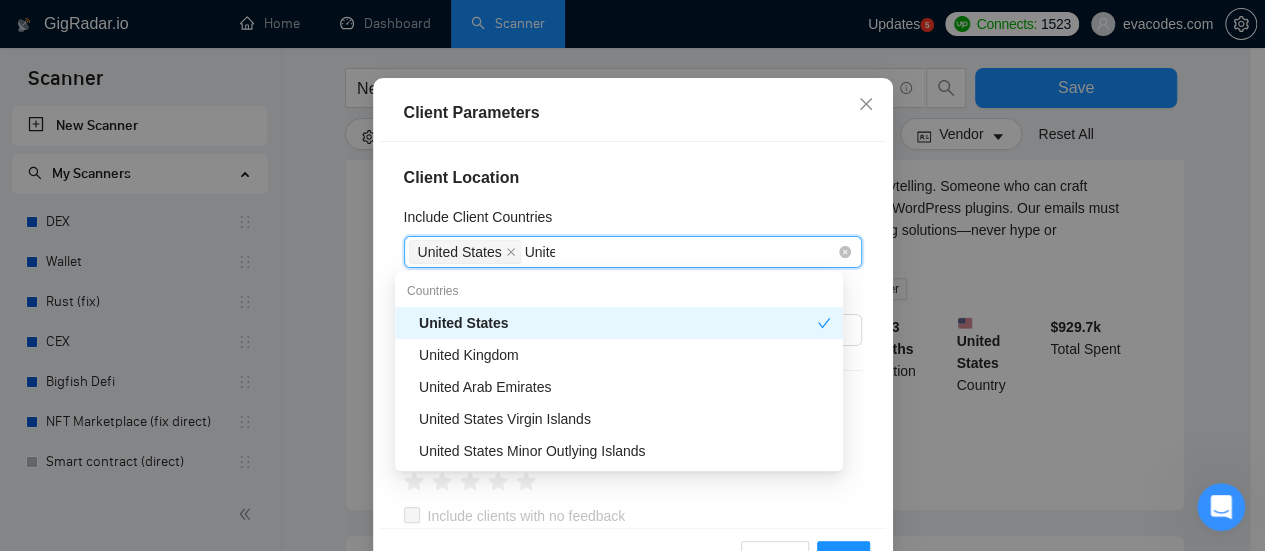 type on "United" 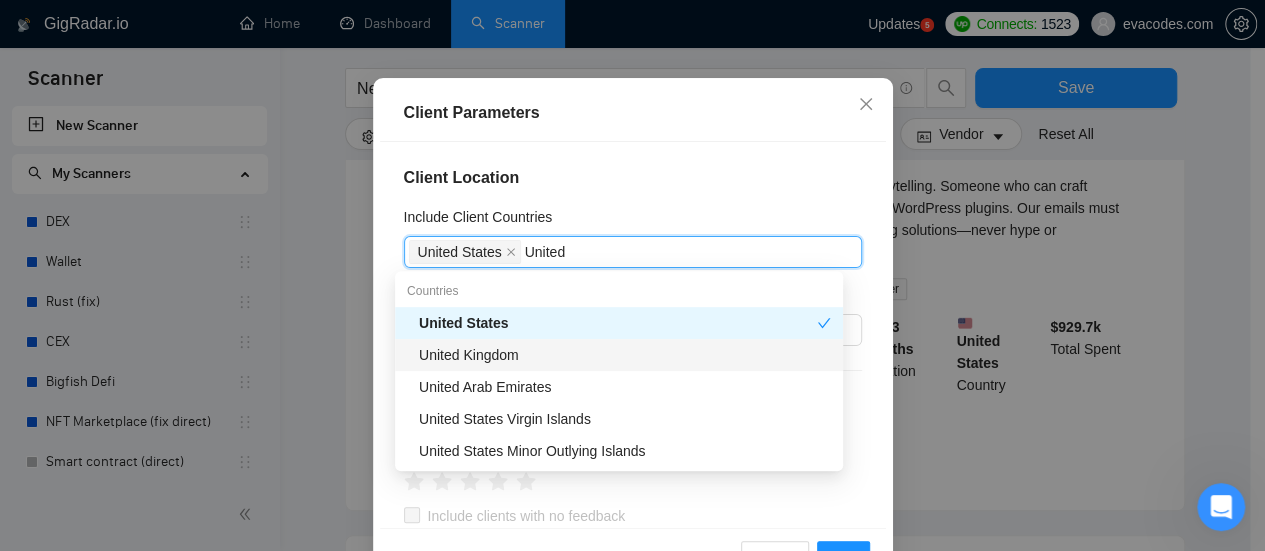 click on "United Kingdom" at bounding box center (625, 355) 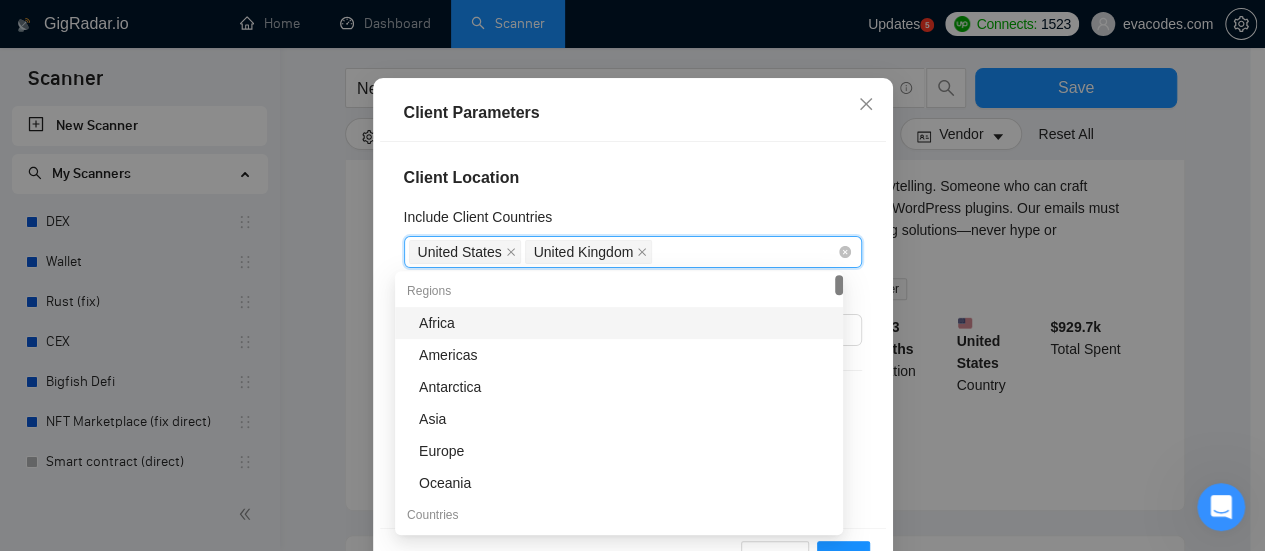 click on "United Kingdom" at bounding box center [589, 252] 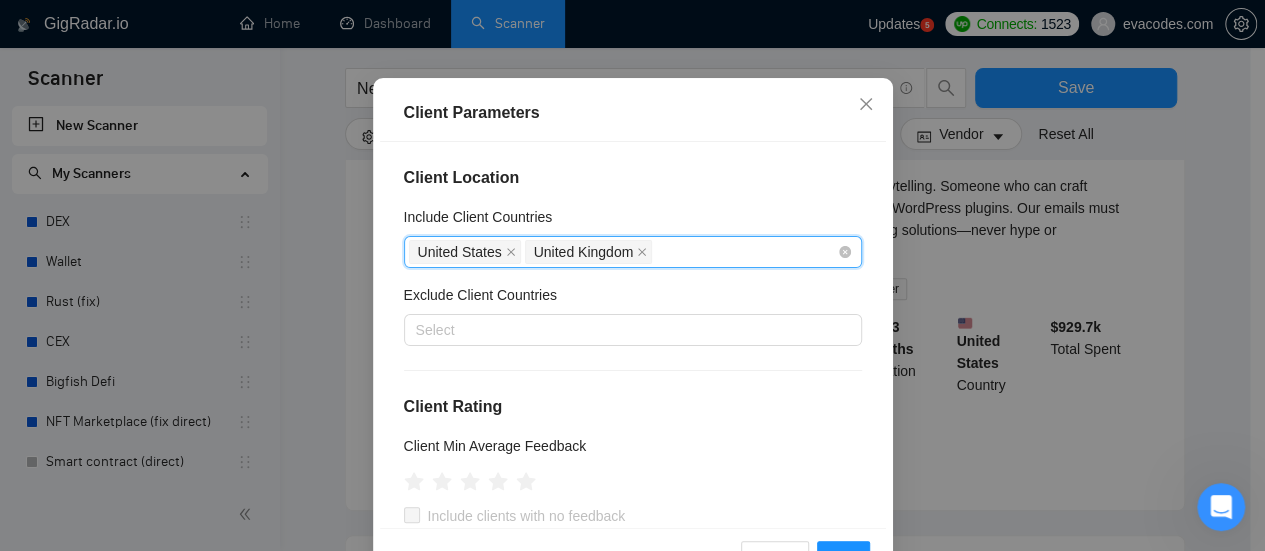 click on "[COUNTRY], [COUNTRY]" at bounding box center [623, 252] 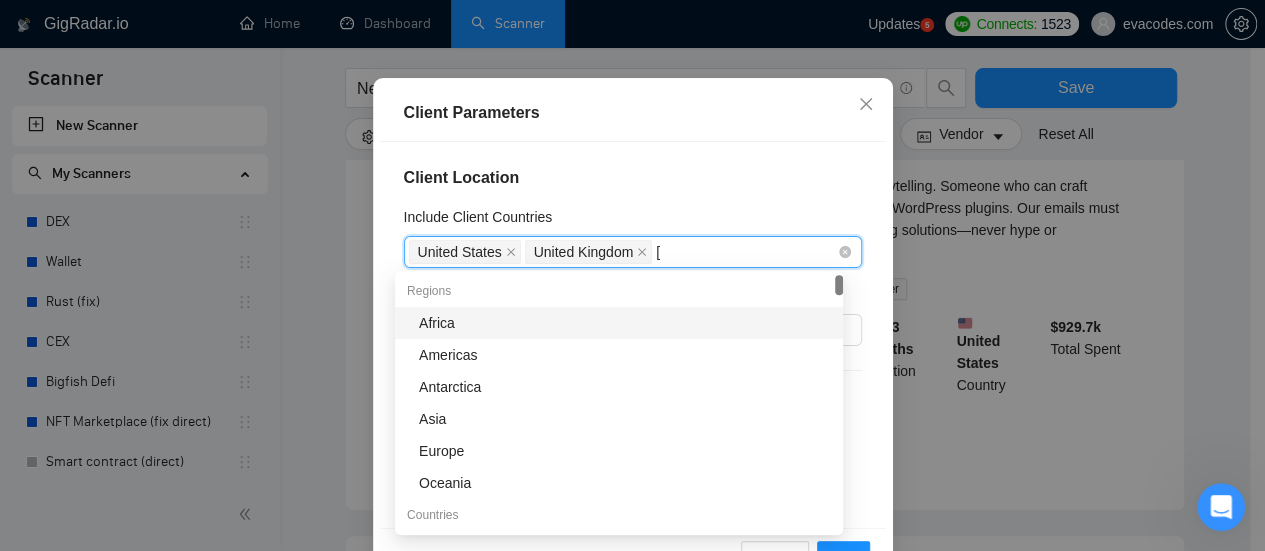 type on "Au" 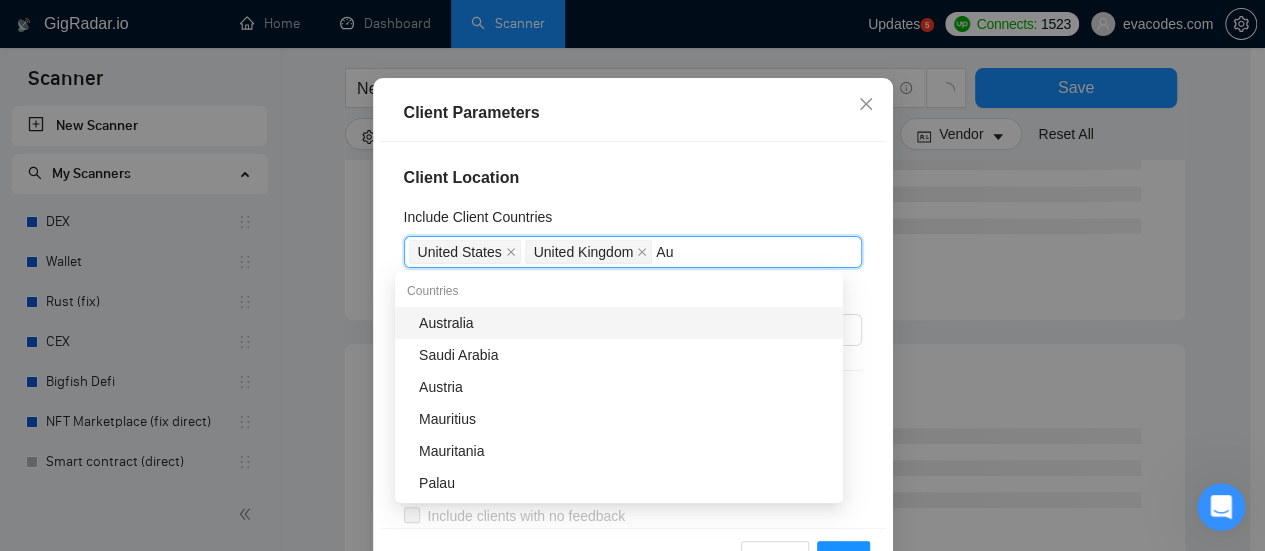 click on "Australia" at bounding box center (625, 323) 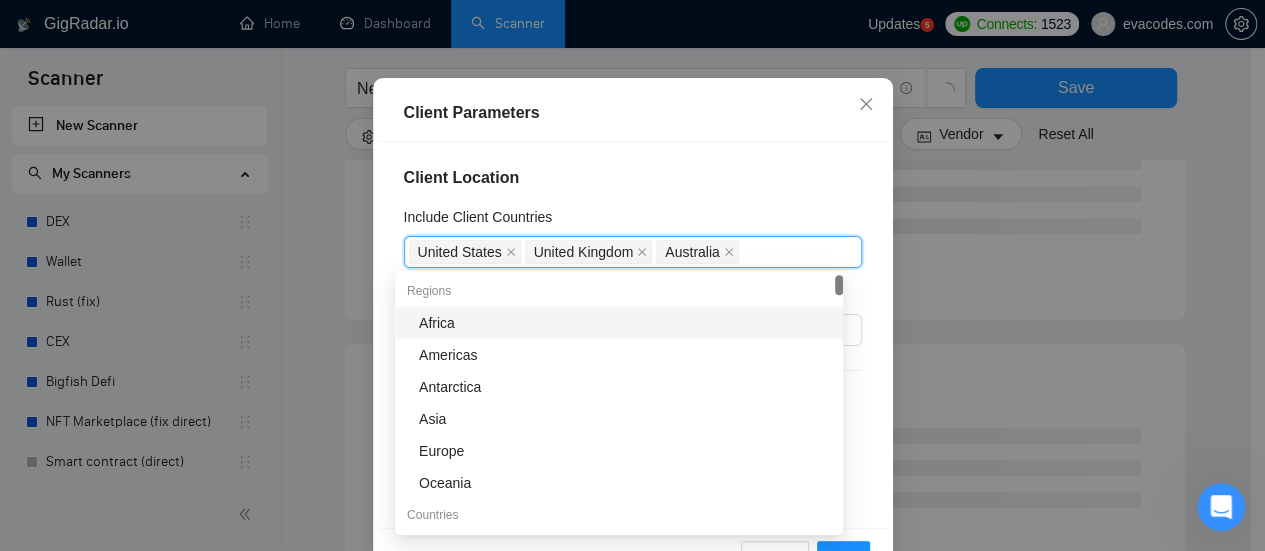 click on "Client Location Include Client Countries [COUNTRY] [COUNTRY] [COUNTRY]   Exclude Client Countries   Select Client Rating Client Min Average Feedback Include clients with no feedback Client Payment Details Payment Verified Hire Rate Stats   Client Total Spent $ Min - $ Max Client Hire Rate New   Any hire rate   Avg Hourly Rate Paid New $ Min - $ Max Include Clients without Sufficient History Client Profile Client Industry New   Any industry Client Company Size   Any company size Enterprise Clients New   Any clients" at bounding box center [633, 335] 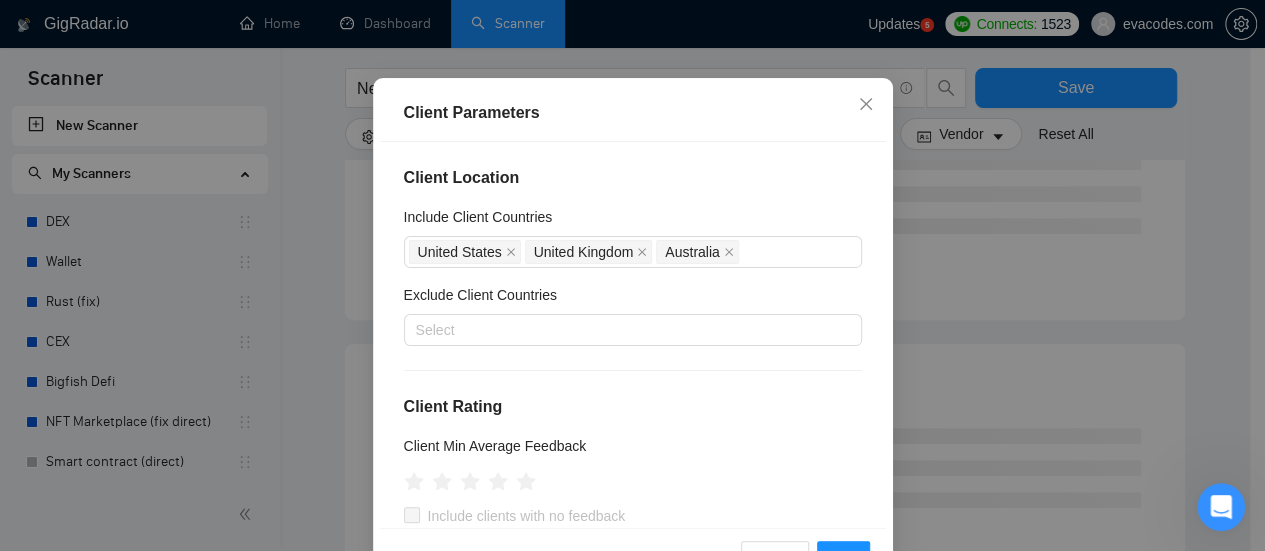 scroll, scrollTop: 0, scrollLeft: 0, axis: both 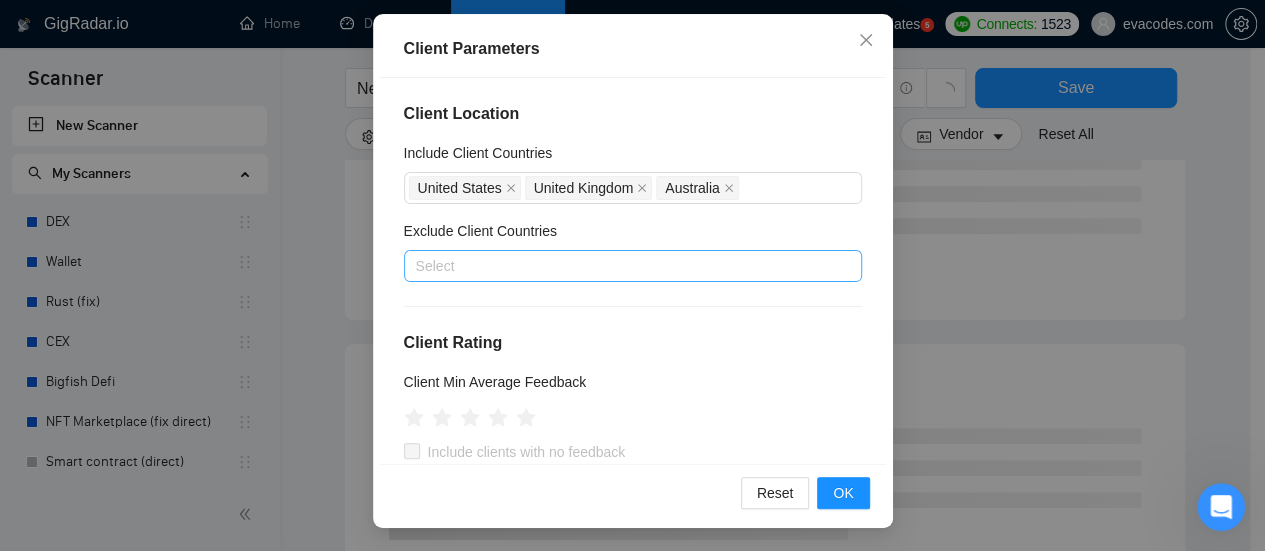 click at bounding box center [623, 266] 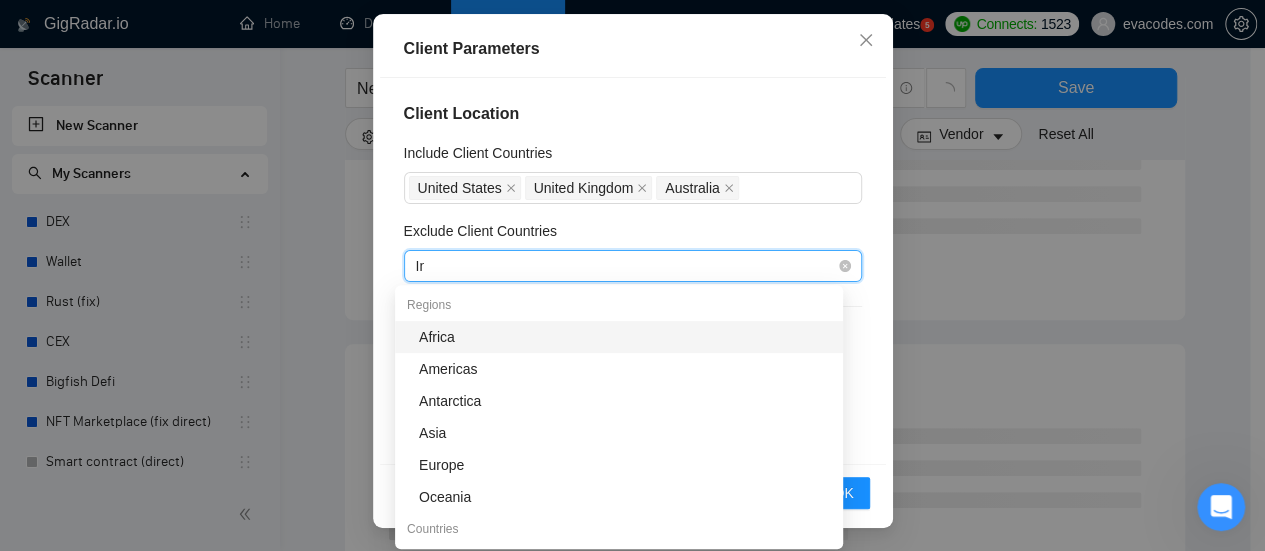 type on "Ind" 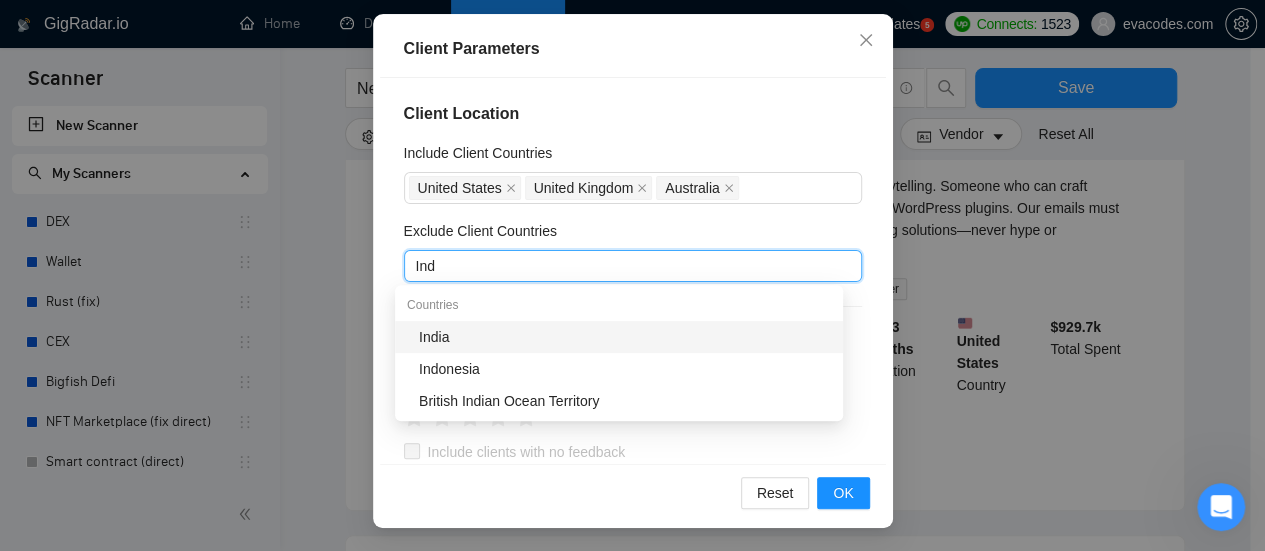 click on "India" at bounding box center (625, 337) 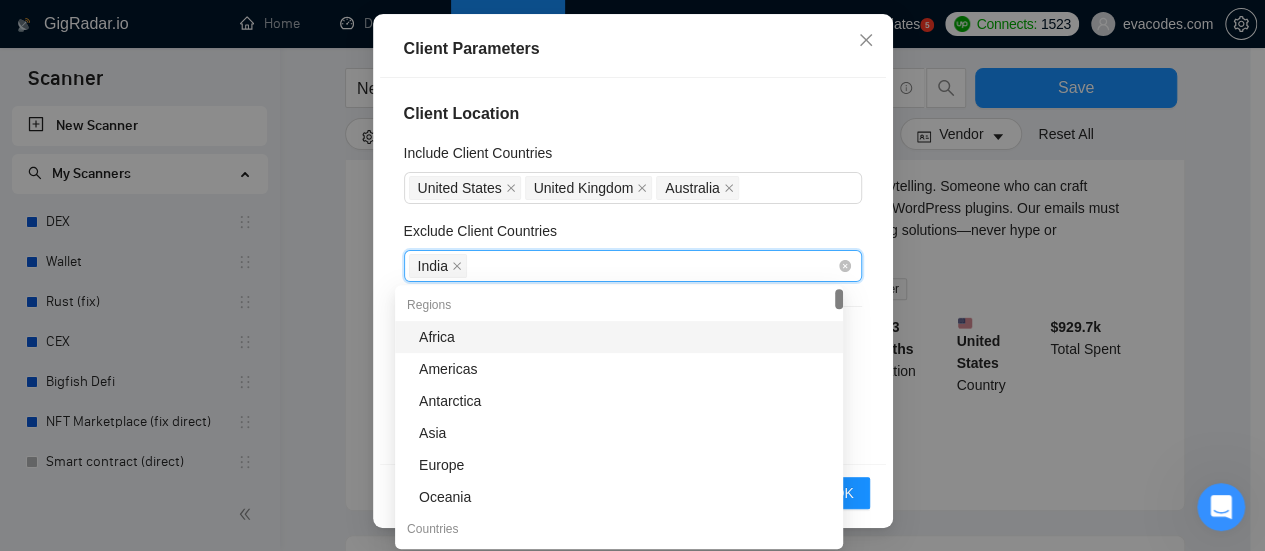 click on "India" at bounding box center (623, 266) 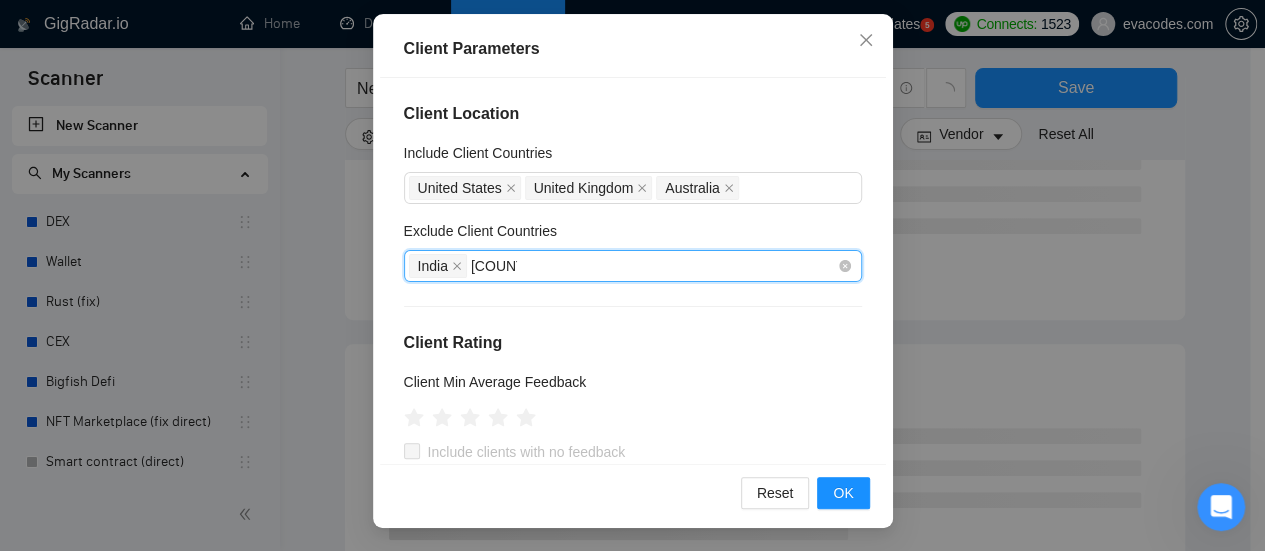 type on "Pakistan" 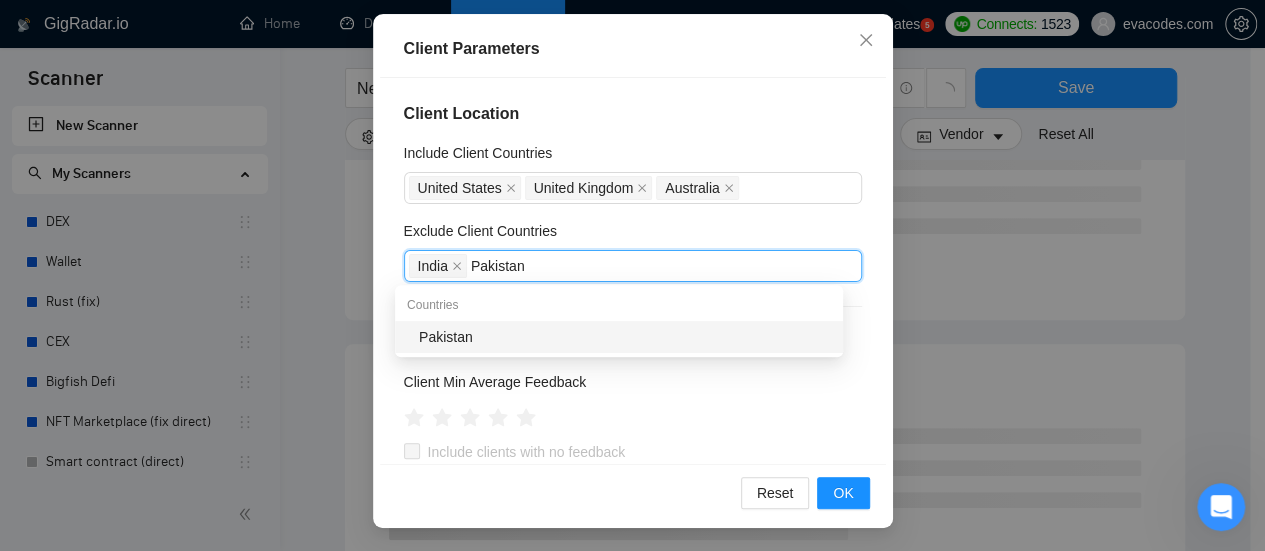 click on "Pakistan" at bounding box center [625, 337] 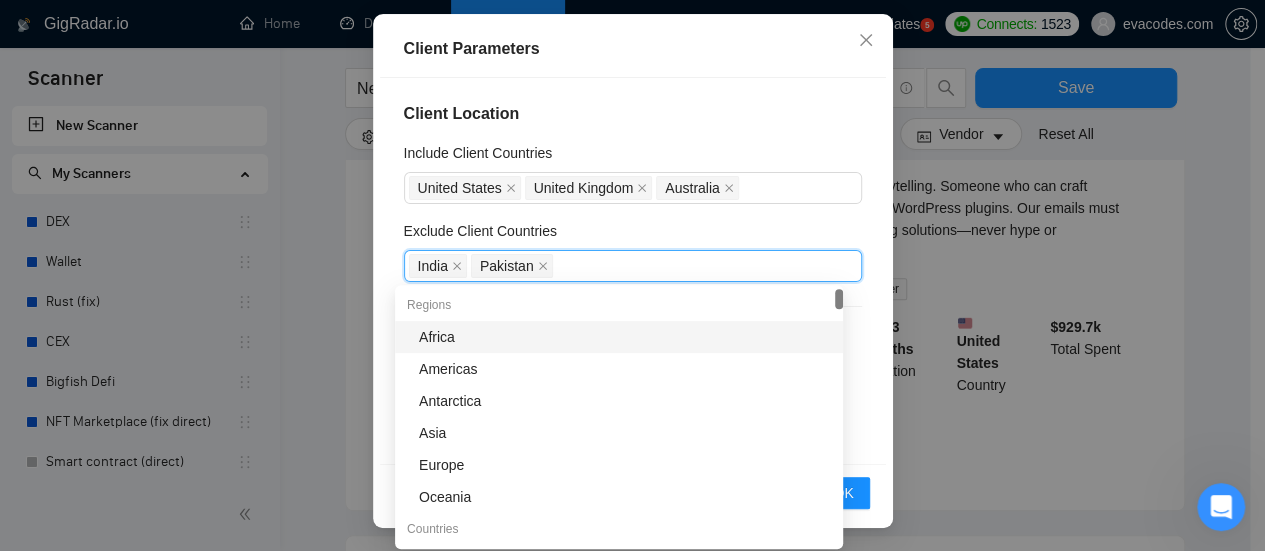 click on "Exclude Client Countries" at bounding box center (633, 235) 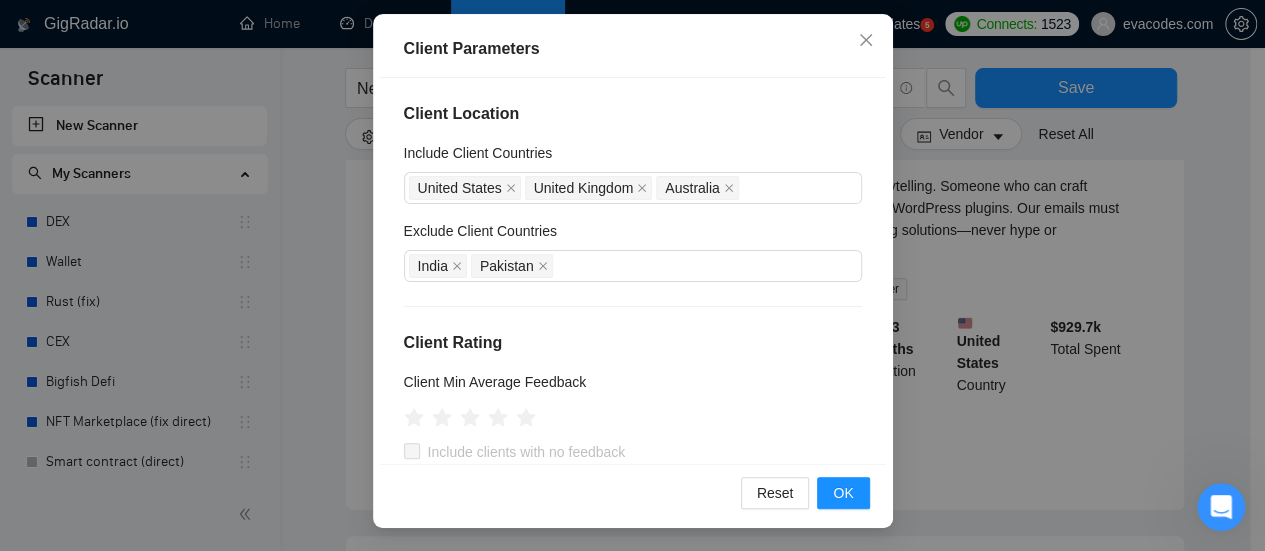 scroll, scrollTop: 36, scrollLeft: 0, axis: vertical 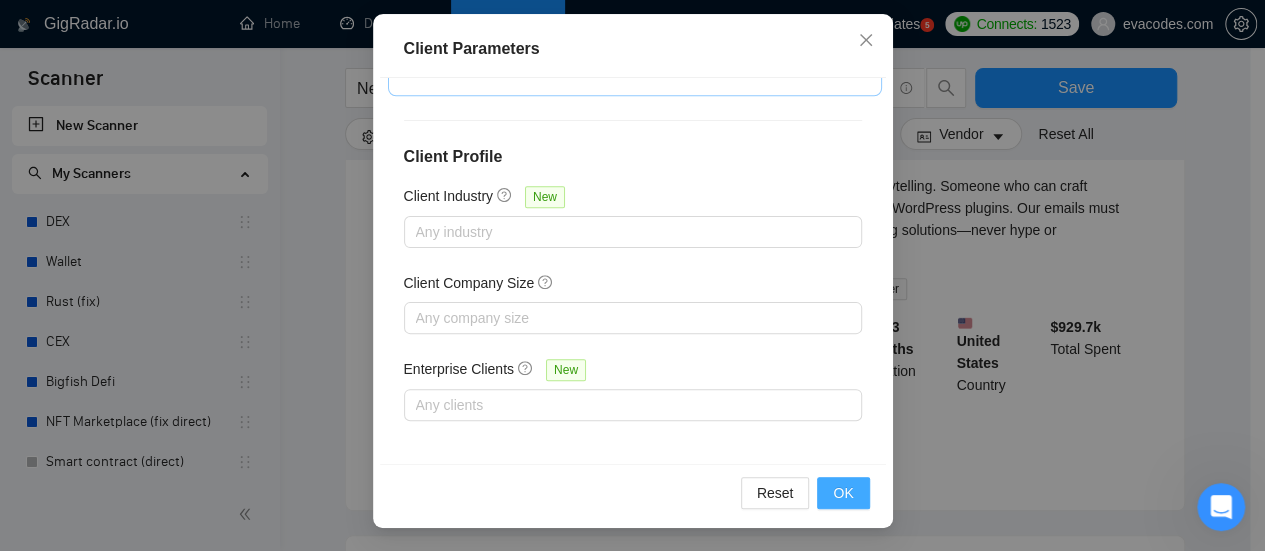 drag, startPoint x: 848, startPoint y: 493, endPoint x: 866, endPoint y: 383, distance: 111.463 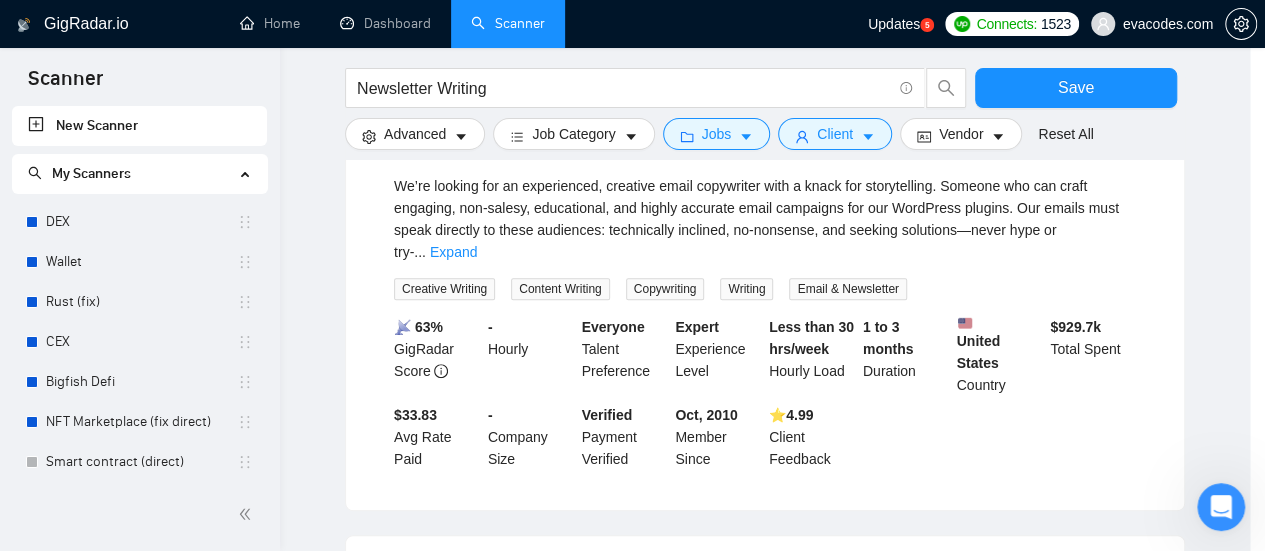 scroll, scrollTop: 106, scrollLeft: 0, axis: vertical 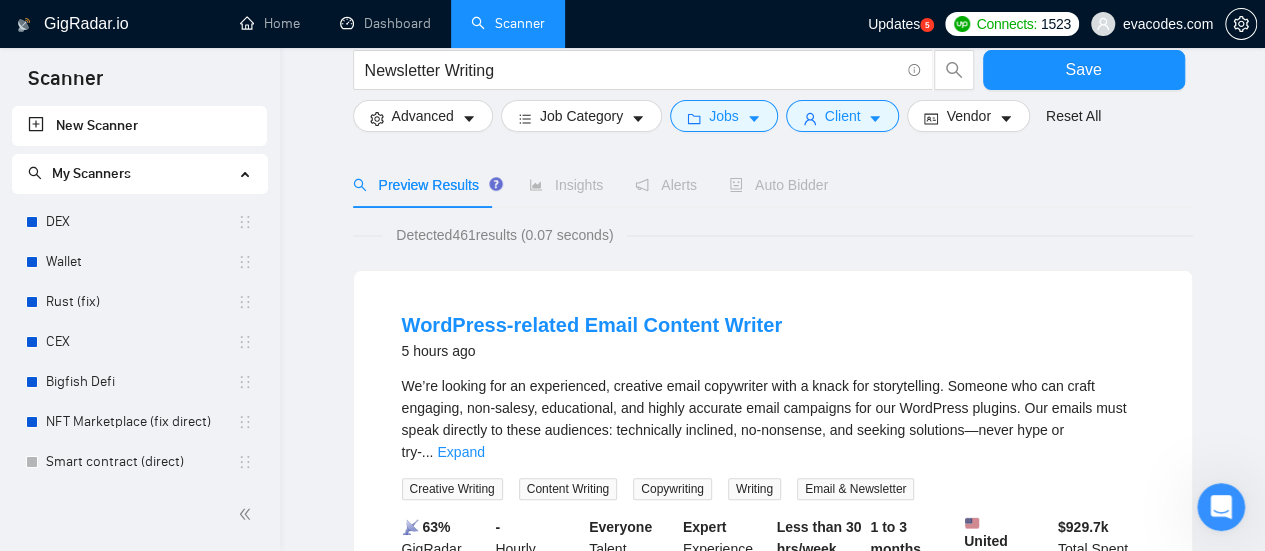 click on "Save" at bounding box center [1084, 75] 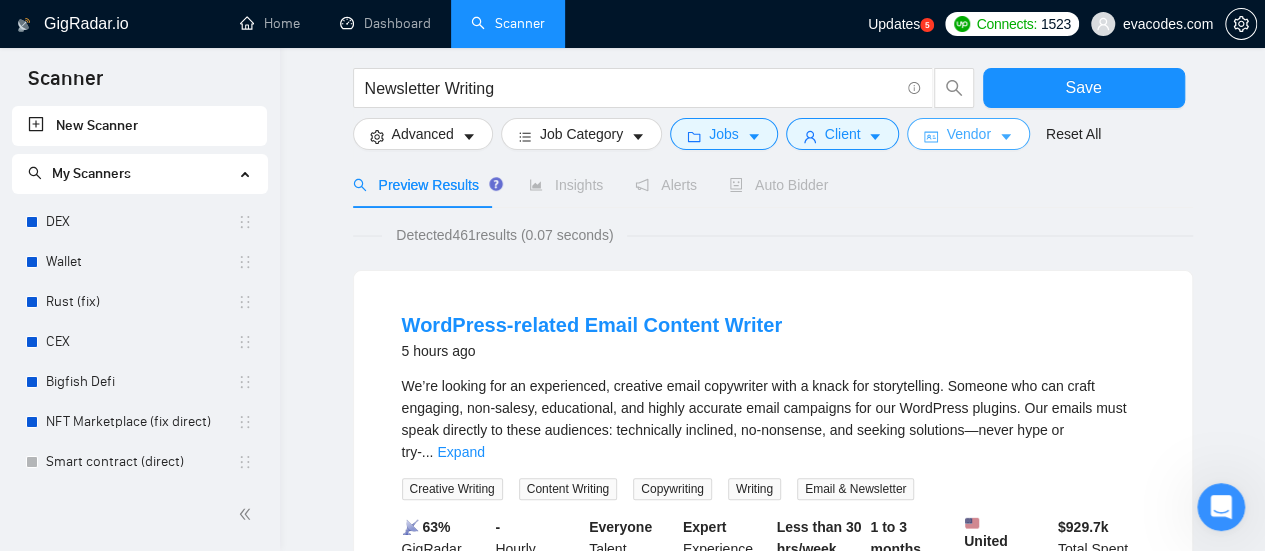 click 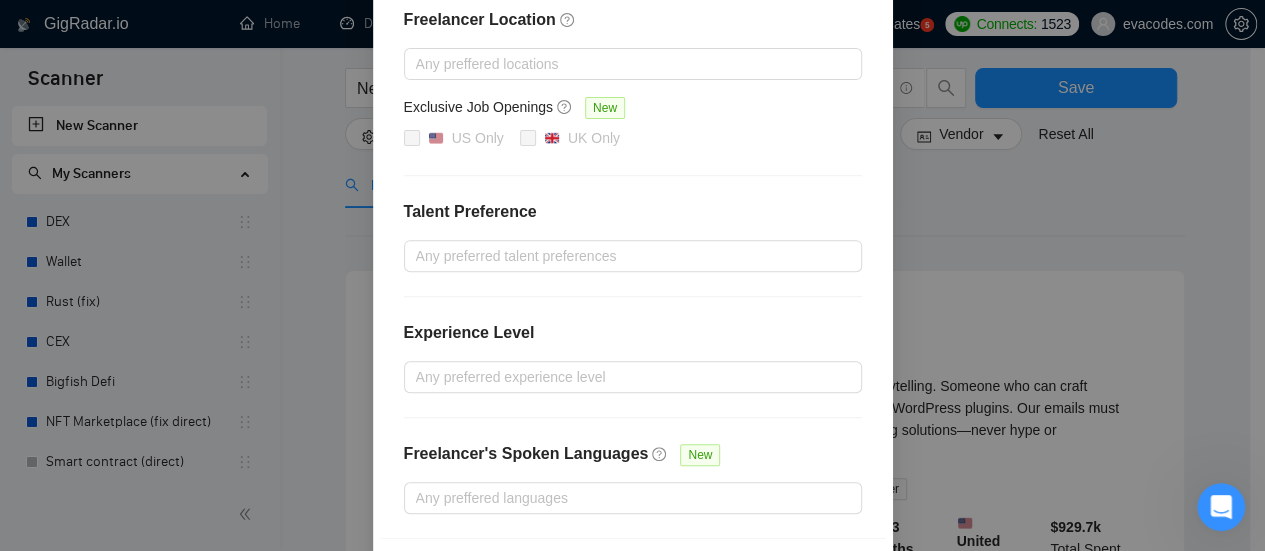 scroll, scrollTop: 370, scrollLeft: 0, axis: vertical 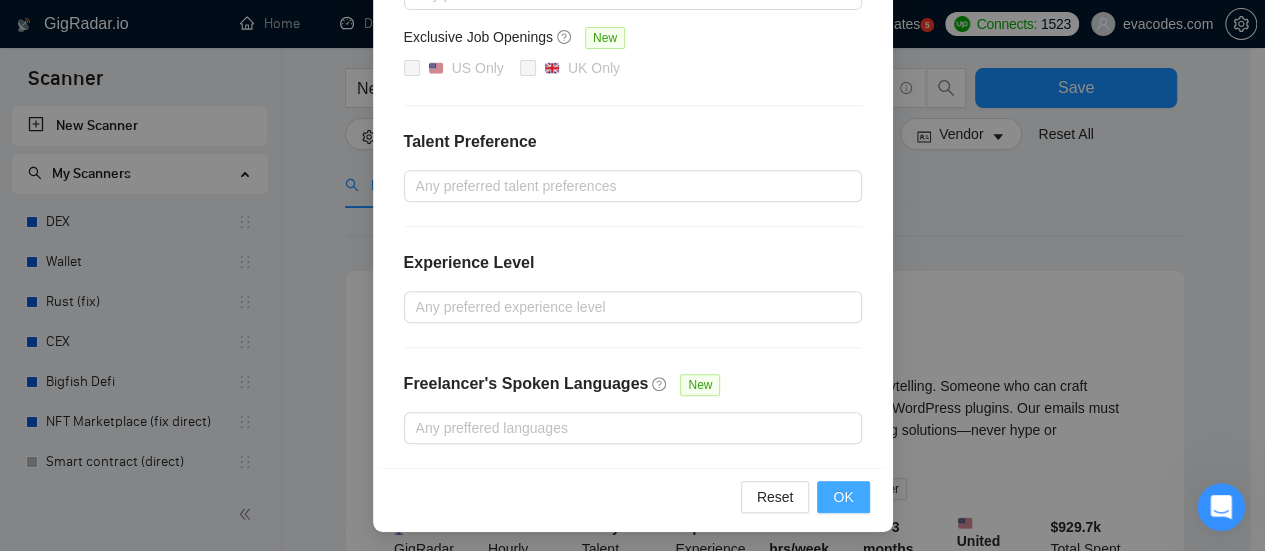 click on "OK" at bounding box center [843, 497] 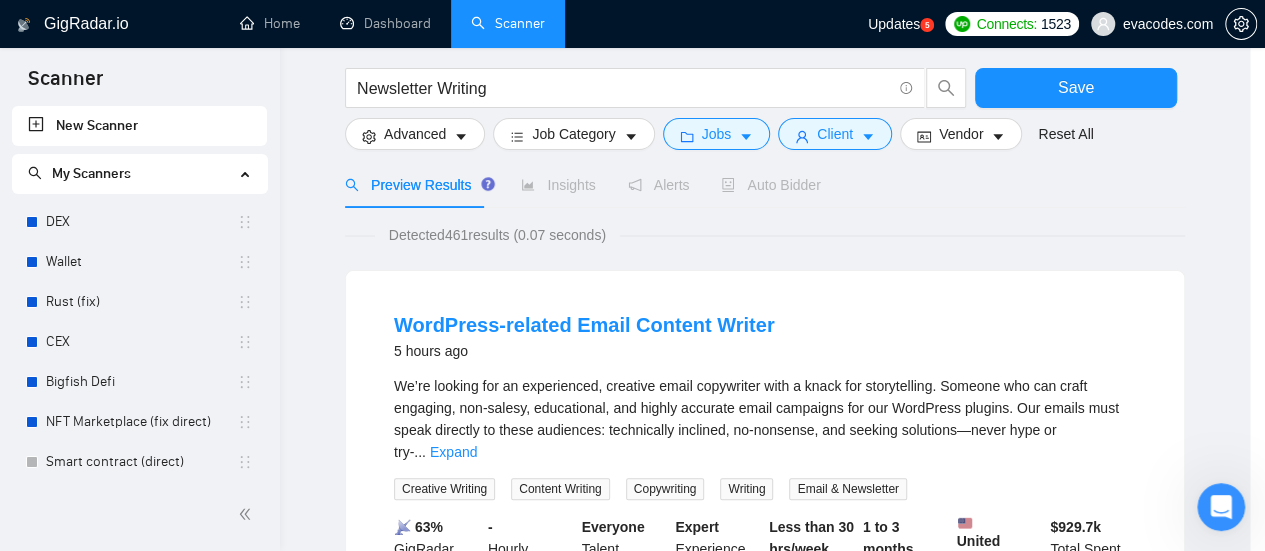scroll, scrollTop: 270, scrollLeft: 0, axis: vertical 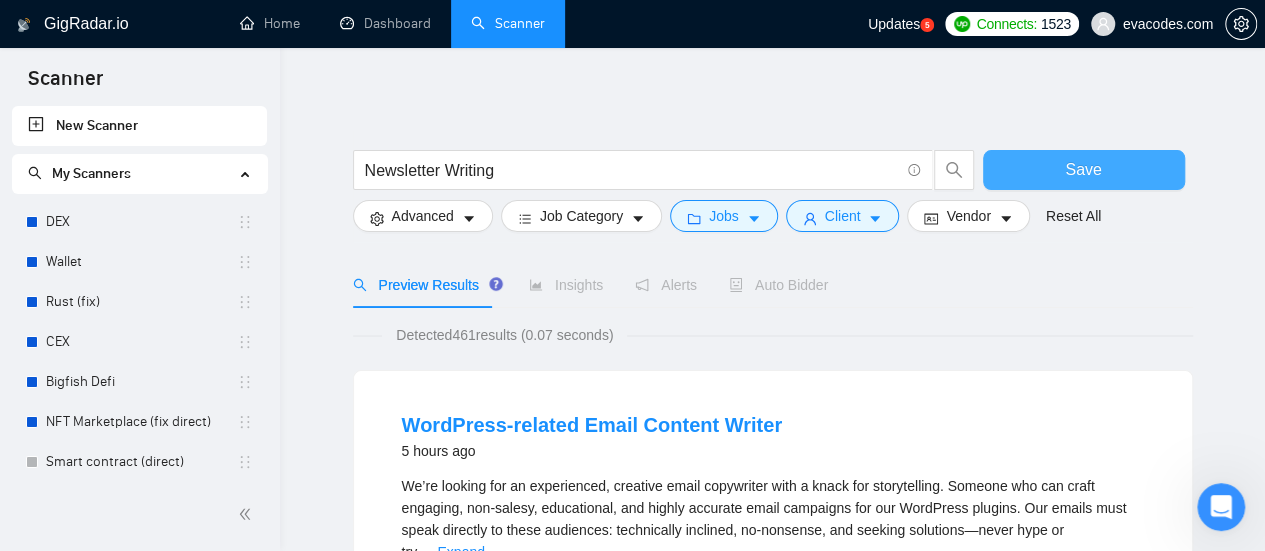 click on "Save" at bounding box center (1083, 169) 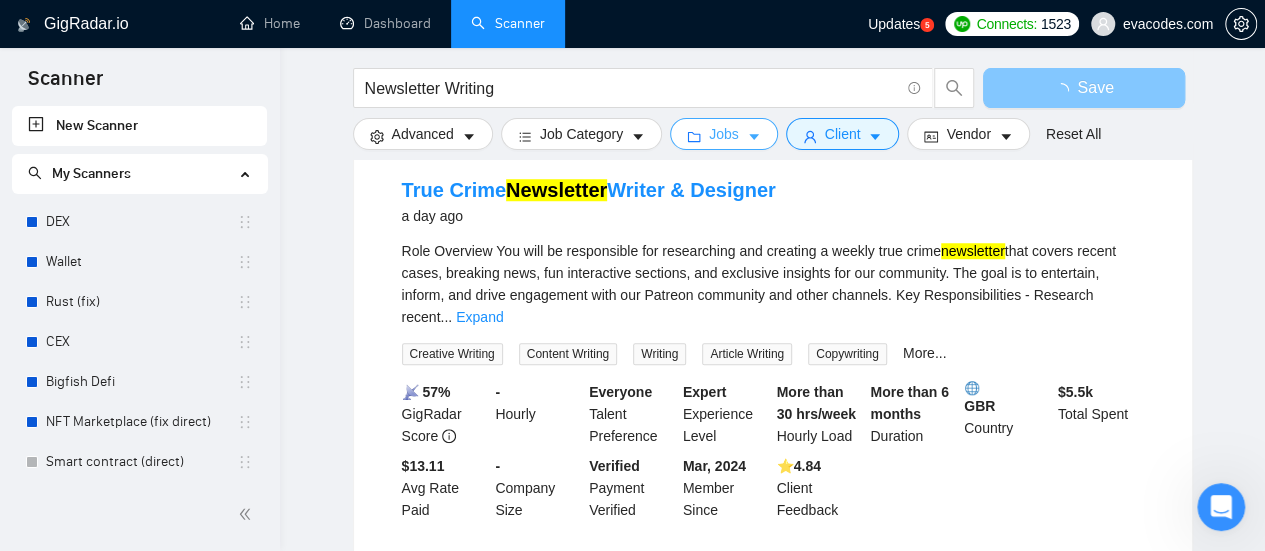 scroll, scrollTop: 600, scrollLeft: 0, axis: vertical 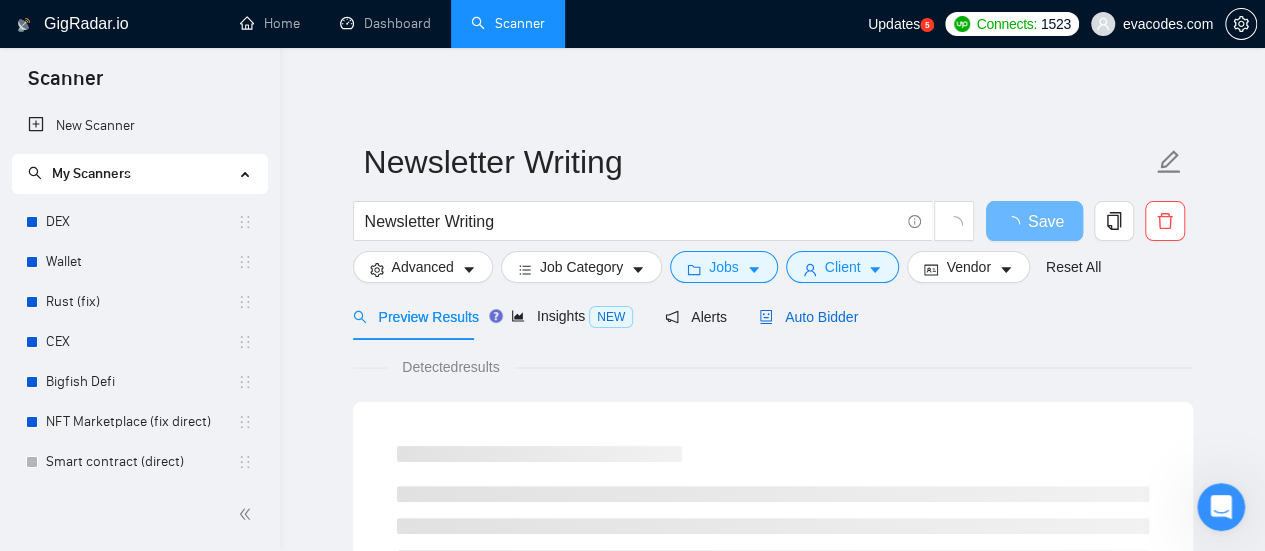 click on "Auto Bidder" at bounding box center (808, 317) 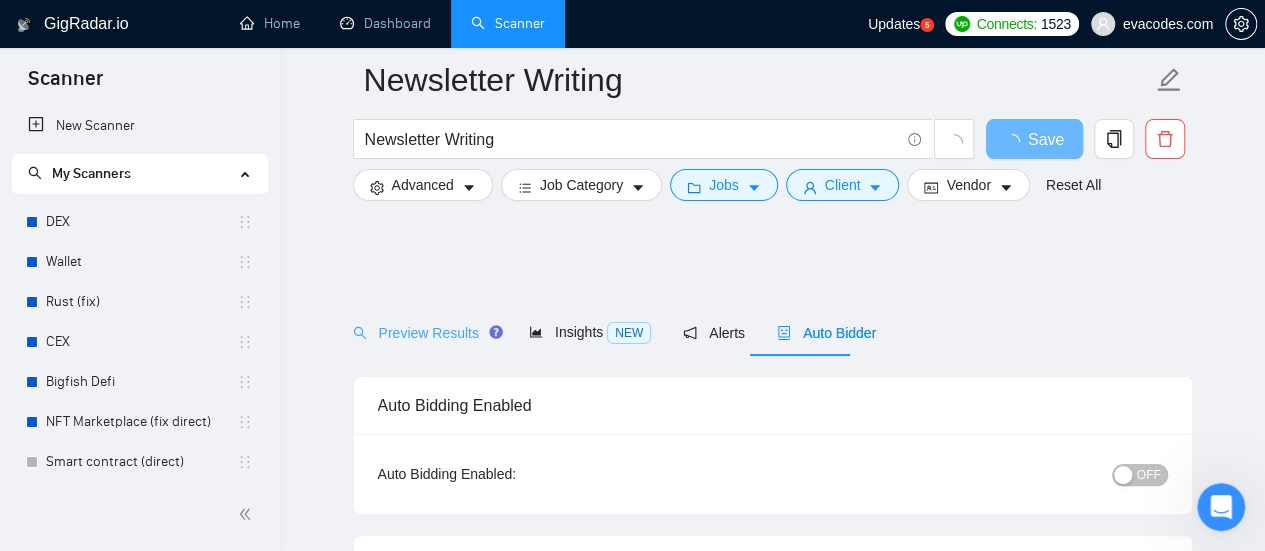scroll, scrollTop: 100, scrollLeft: 0, axis: vertical 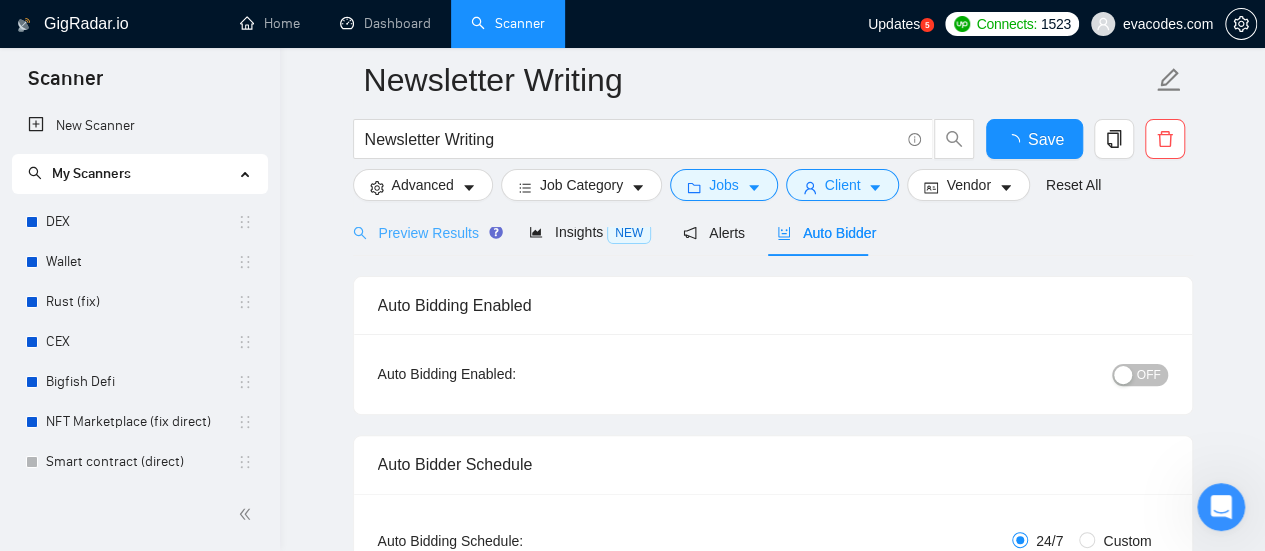 type 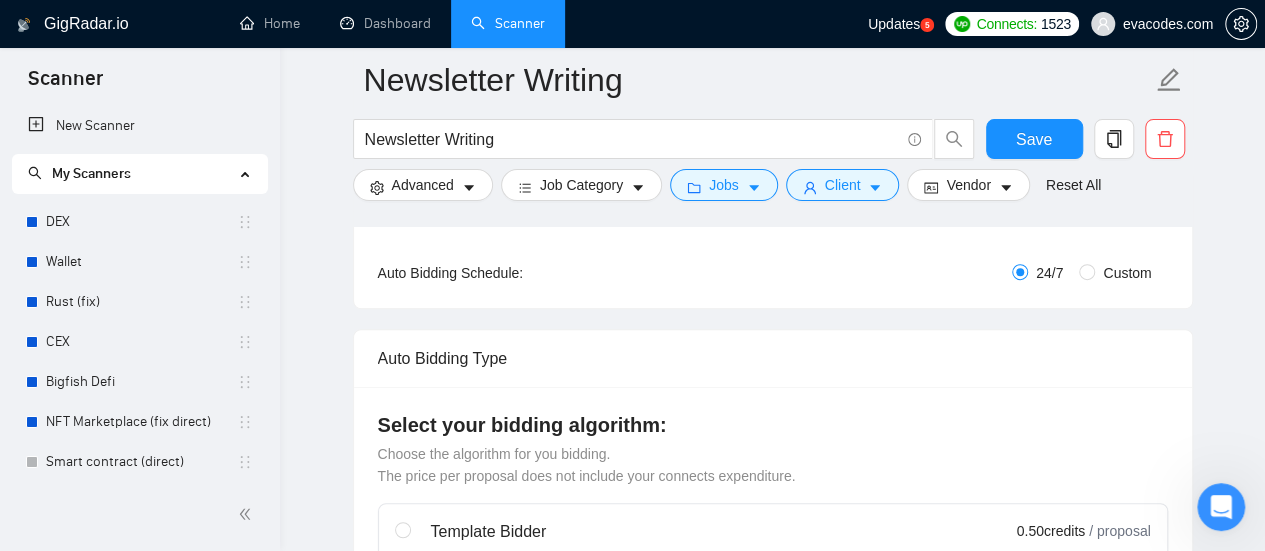 scroll, scrollTop: 400, scrollLeft: 0, axis: vertical 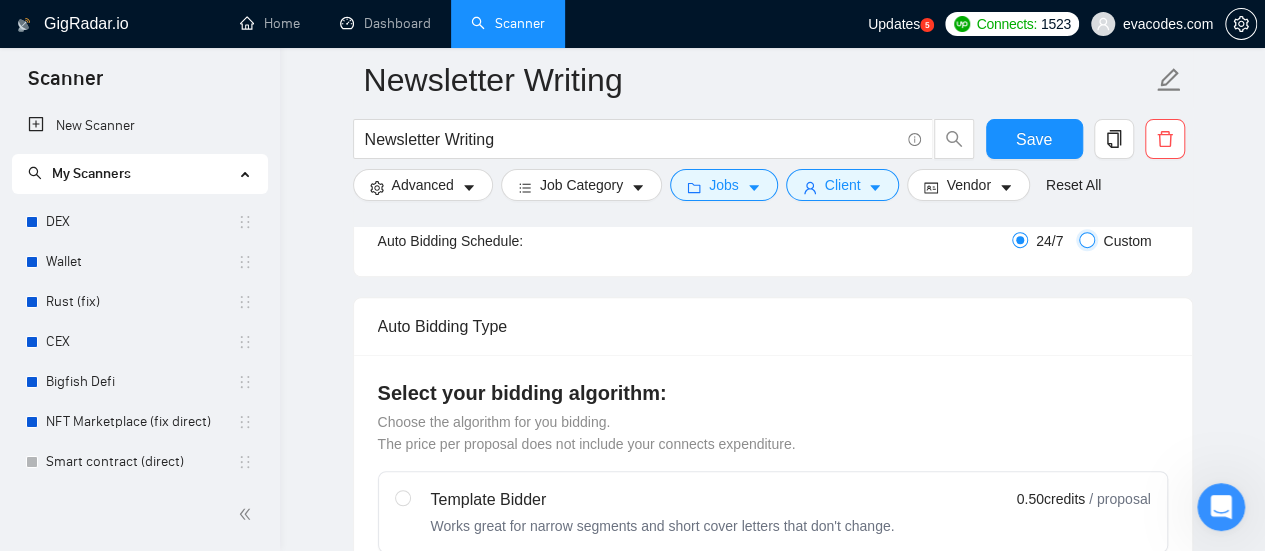 click on "Custom" at bounding box center (1087, 240) 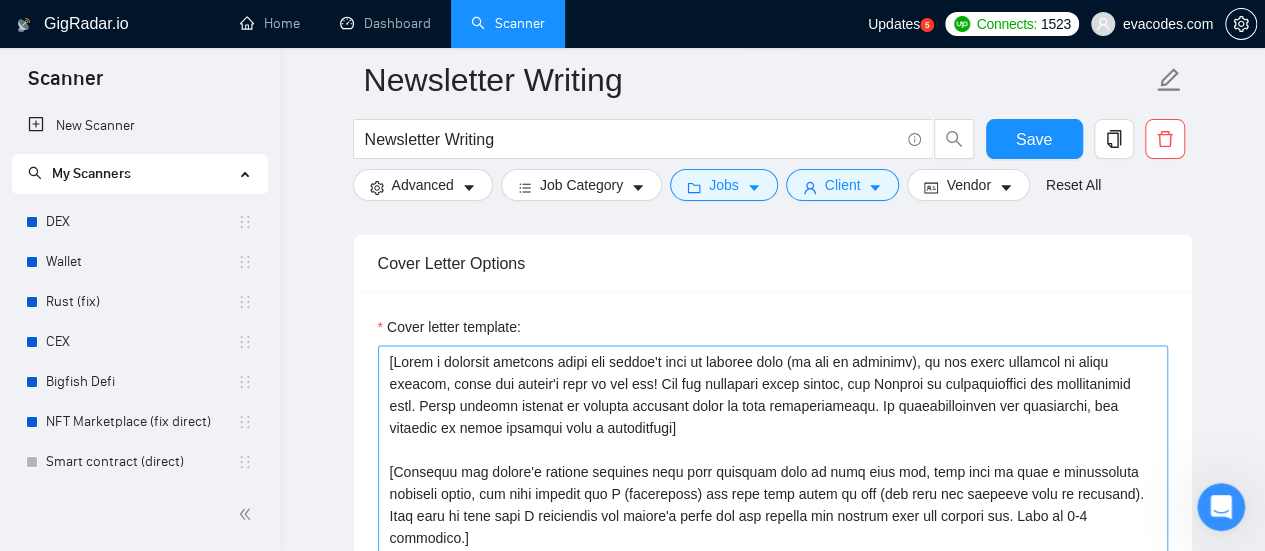 scroll, scrollTop: 1900, scrollLeft: 0, axis: vertical 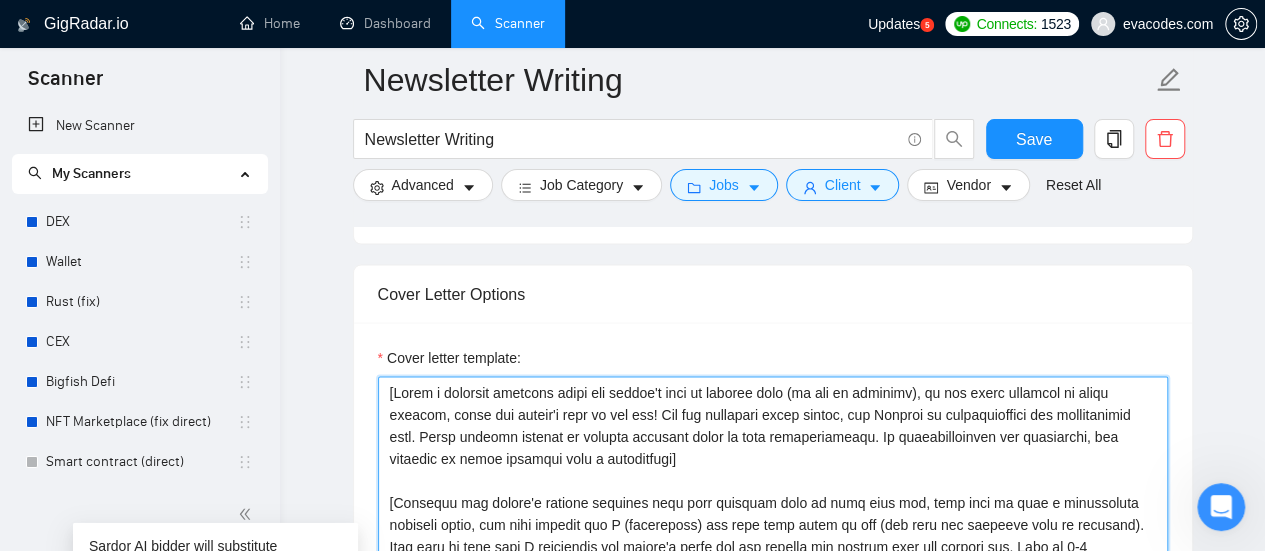 click on "Cover letter template:" at bounding box center [773, 602] 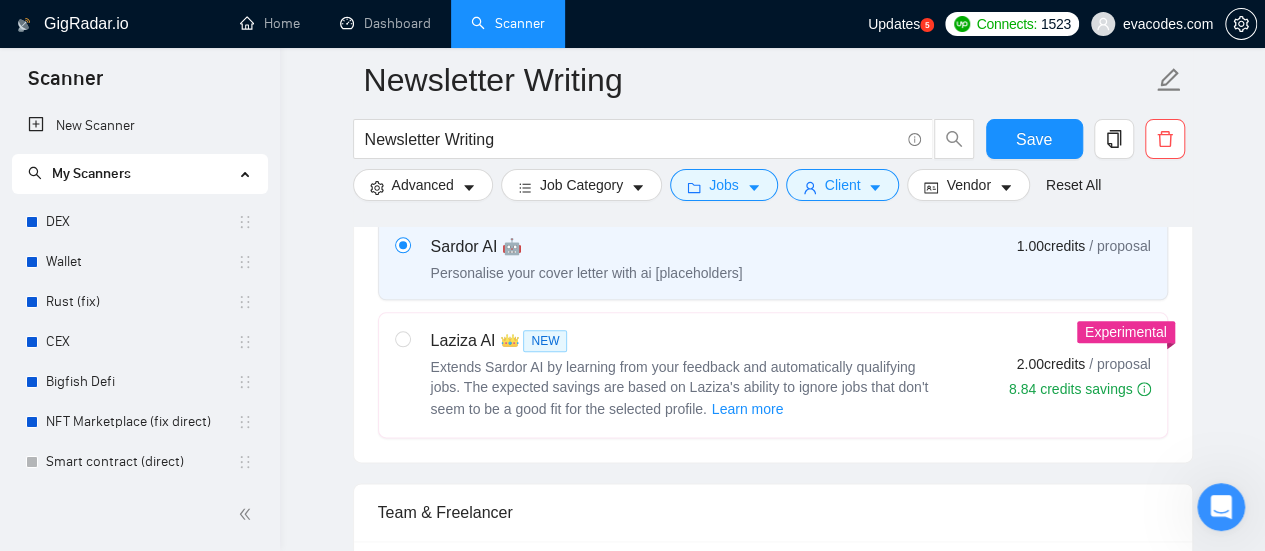 scroll, scrollTop: 1300, scrollLeft: 0, axis: vertical 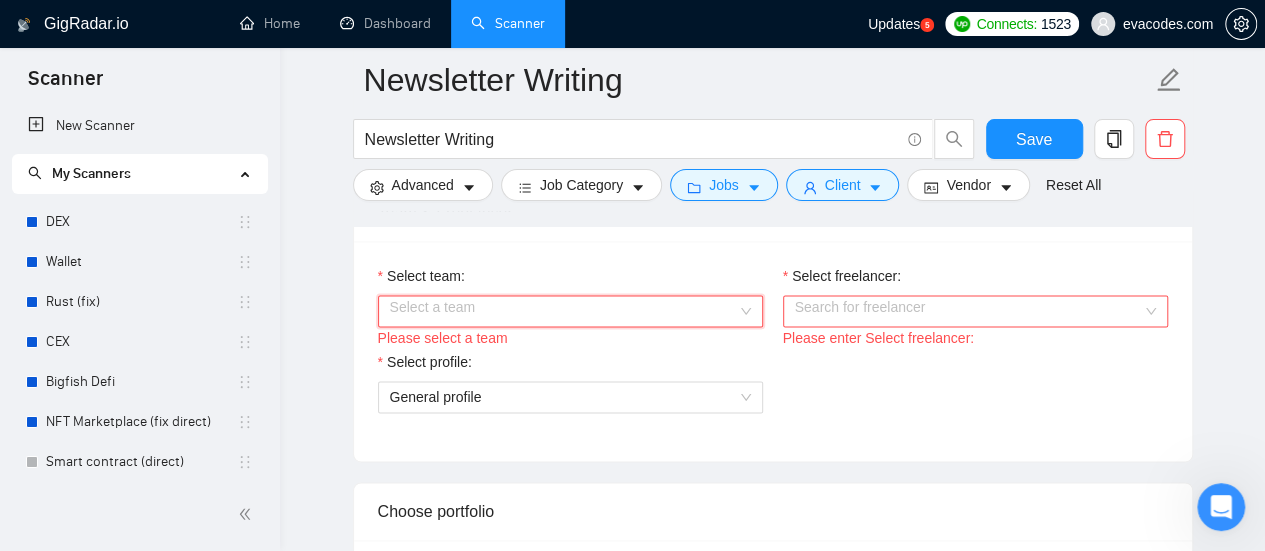 click on "Select a team" at bounding box center (570, 311) 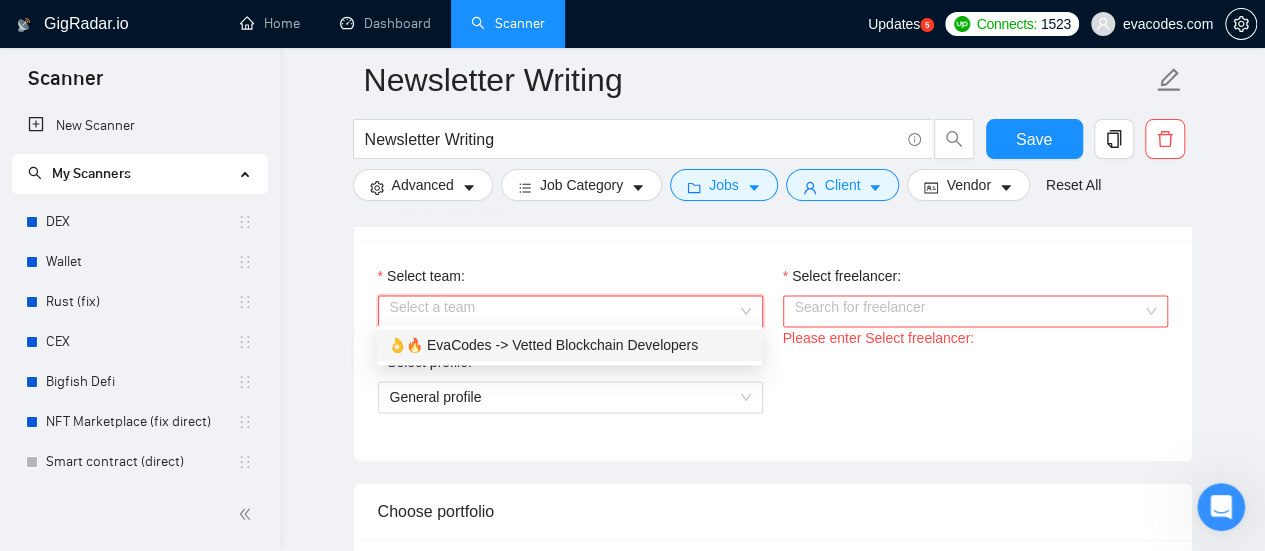 click on "👌🔥 EvaCodes -> Vetted Blockchain Developers" at bounding box center (569, 345) 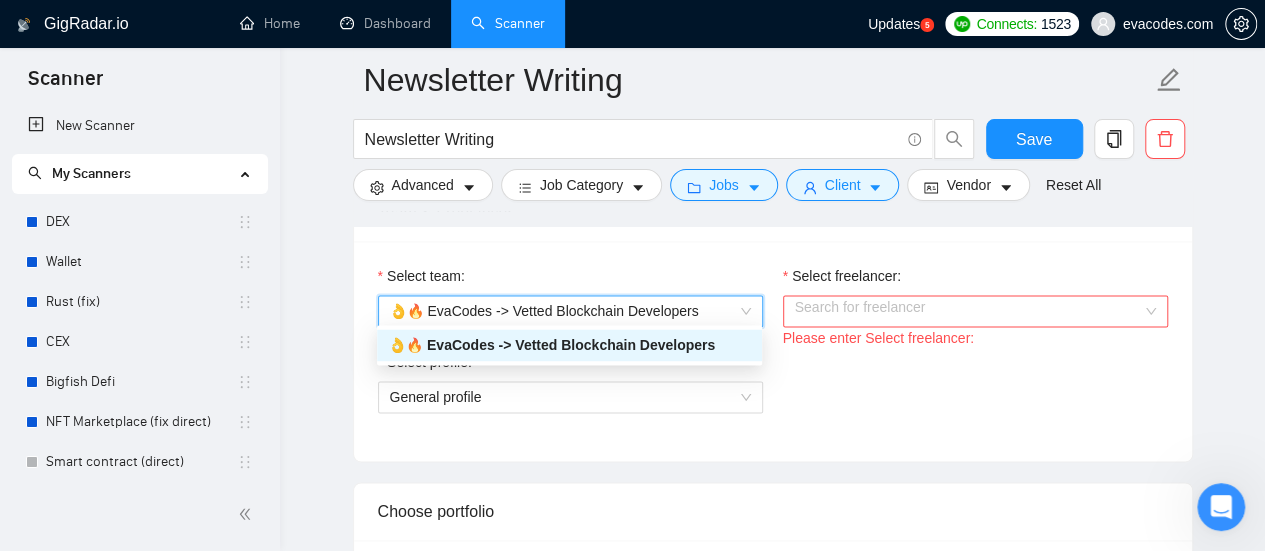click on "Select freelancer:" at bounding box center [968, 311] 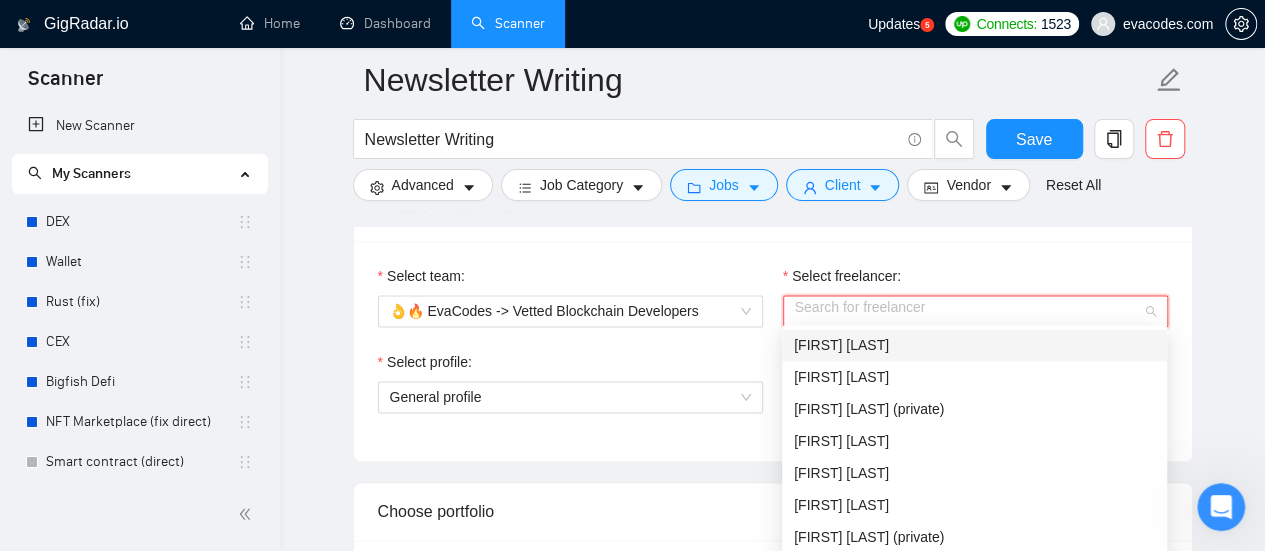 click on "[FIRST] [LAST]" at bounding box center [974, 345] 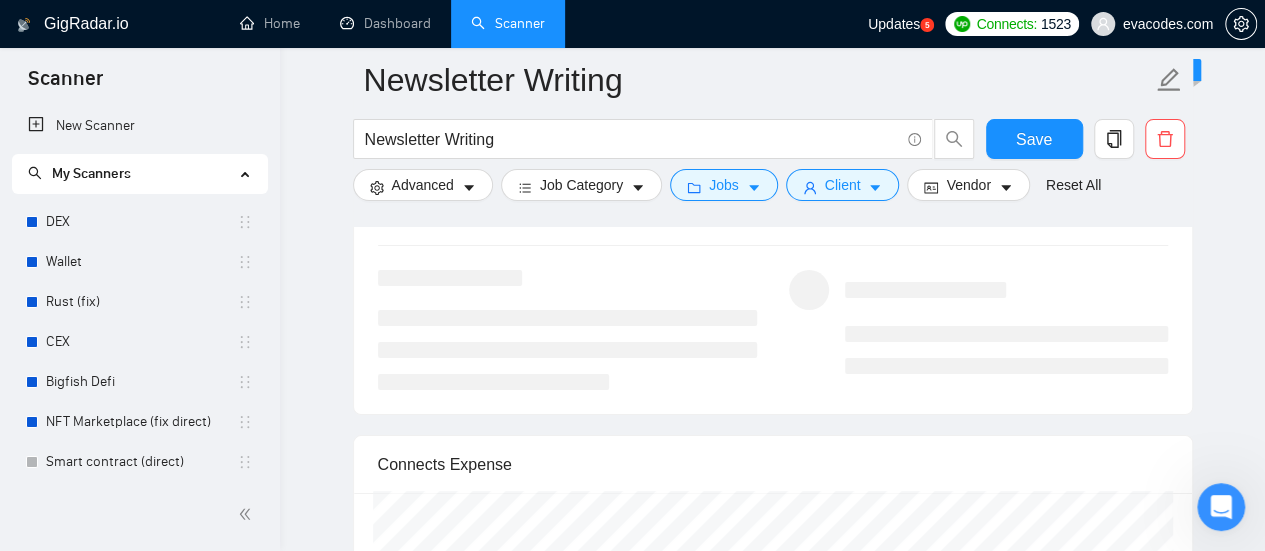 scroll, scrollTop: 3500, scrollLeft: 0, axis: vertical 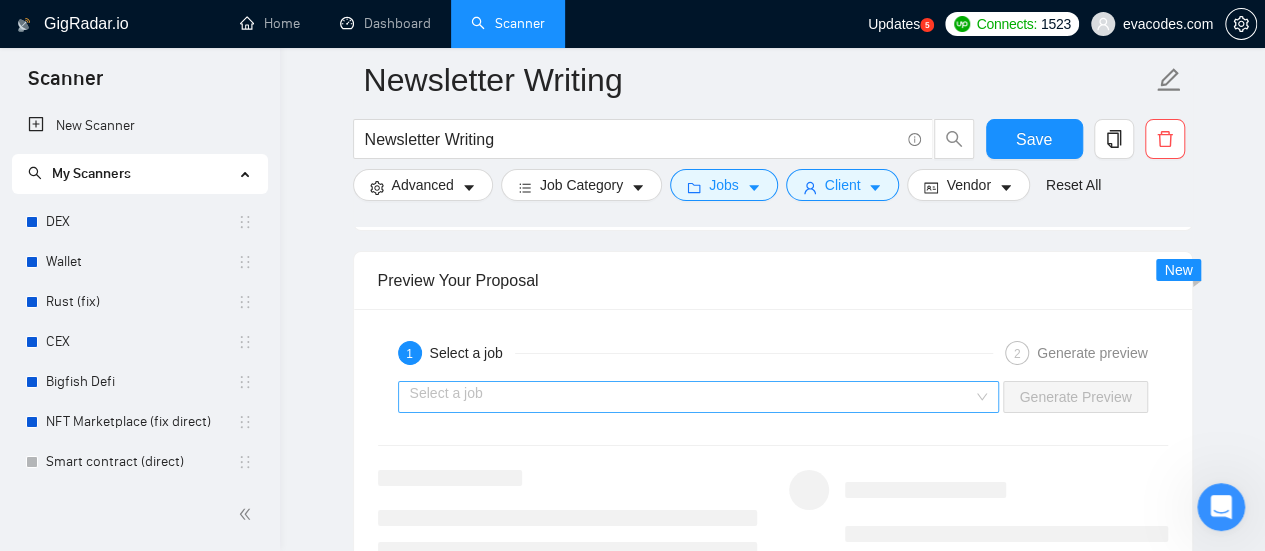 click at bounding box center [692, 397] 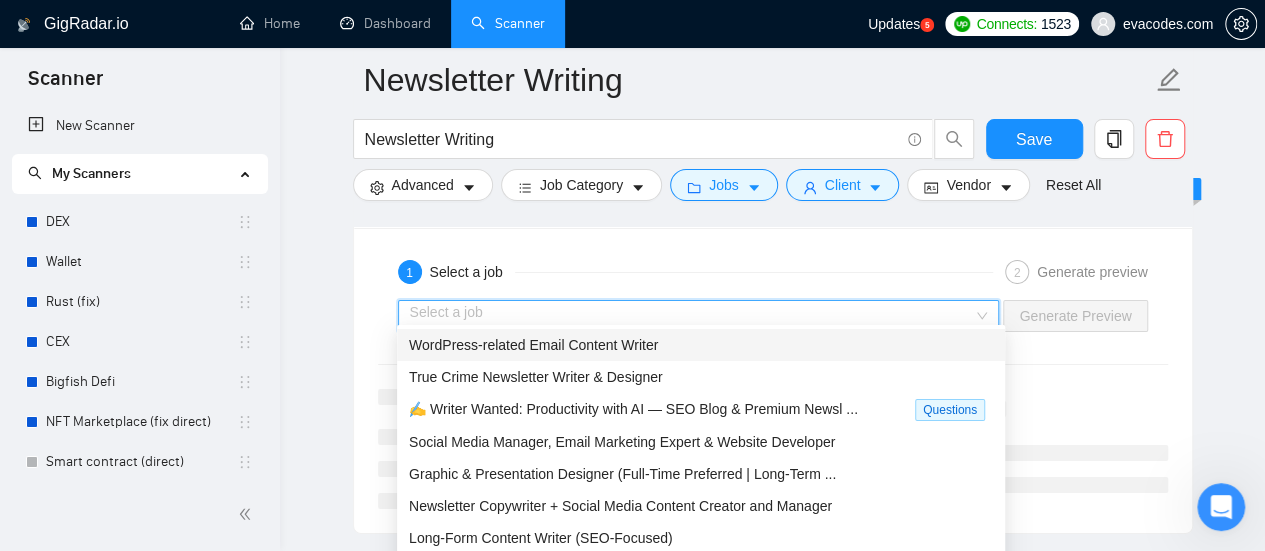scroll, scrollTop: 3600, scrollLeft: 0, axis: vertical 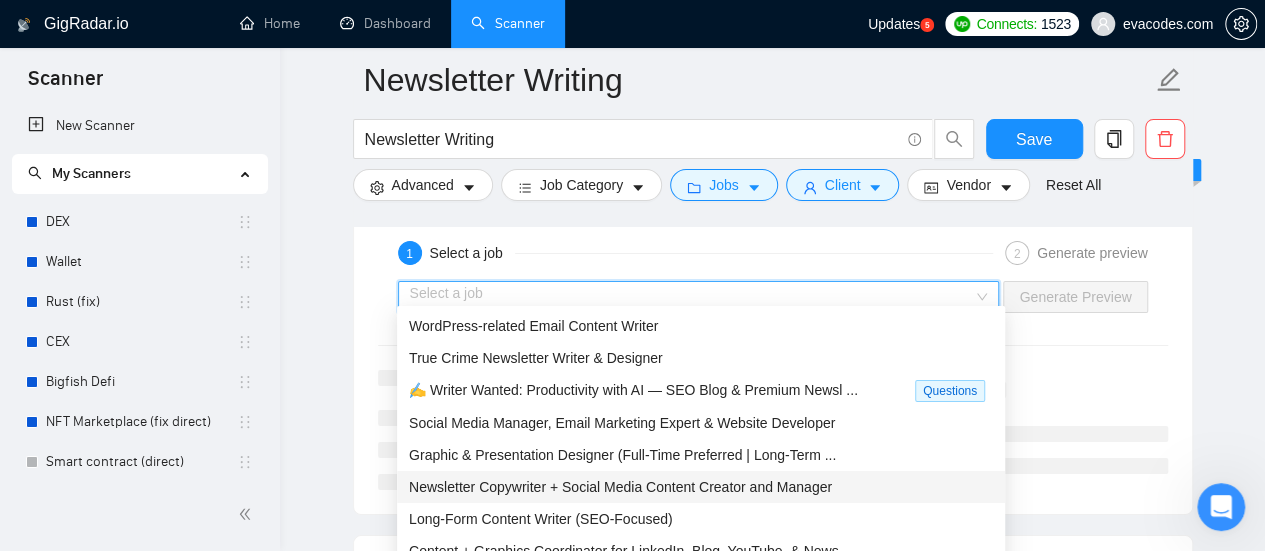 click on "Newsletter Copywriter + Social Media Content Creator and Manager" at bounding box center (620, 487) 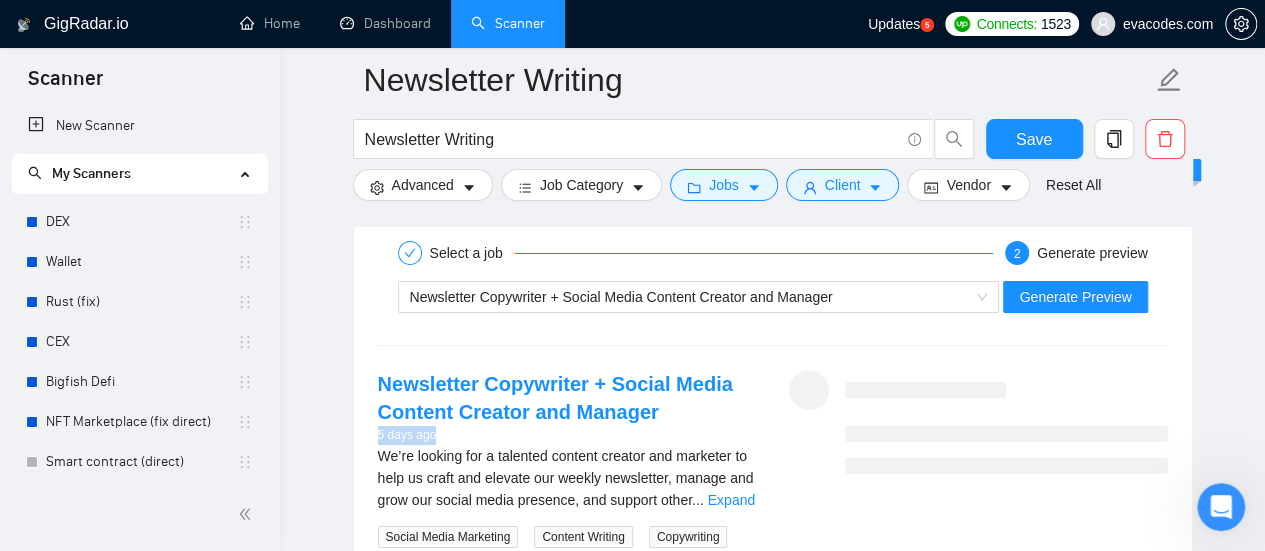 drag, startPoint x: 376, startPoint y: 423, endPoint x: 431, endPoint y: 420, distance: 55.081757 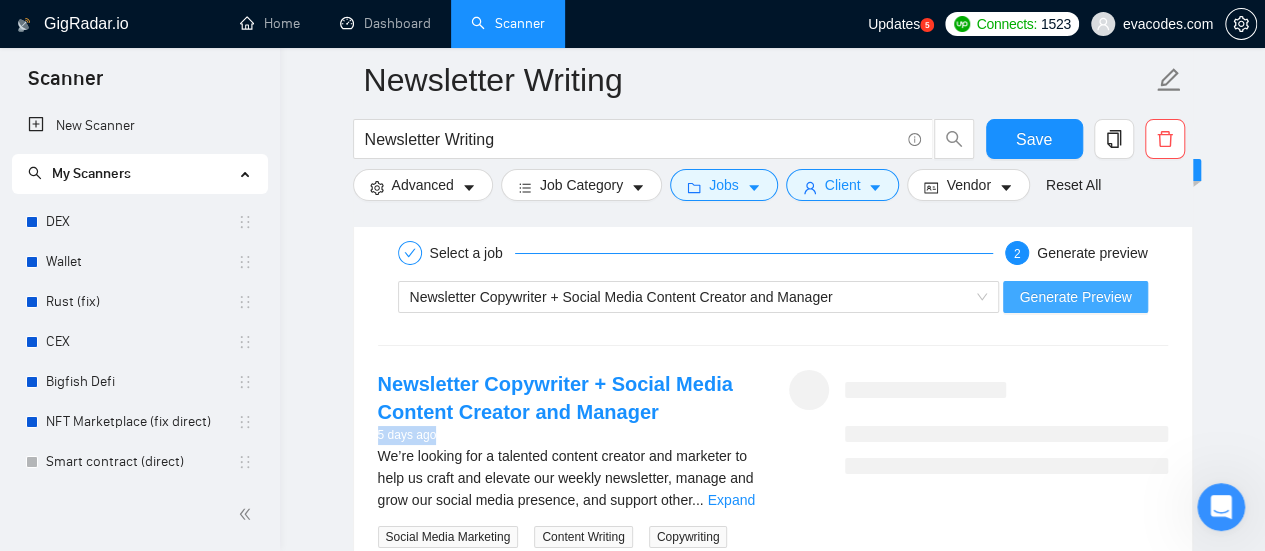 click on "Generate Preview" at bounding box center [1075, 297] 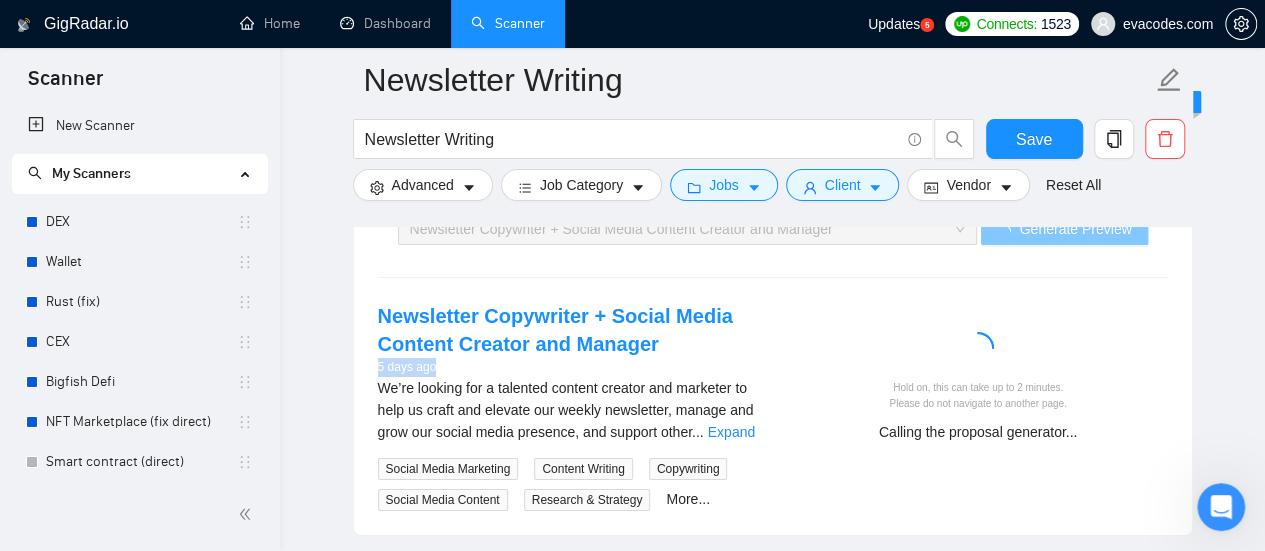 scroll, scrollTop: 3700, scrollLeft: 0, axis: vertical 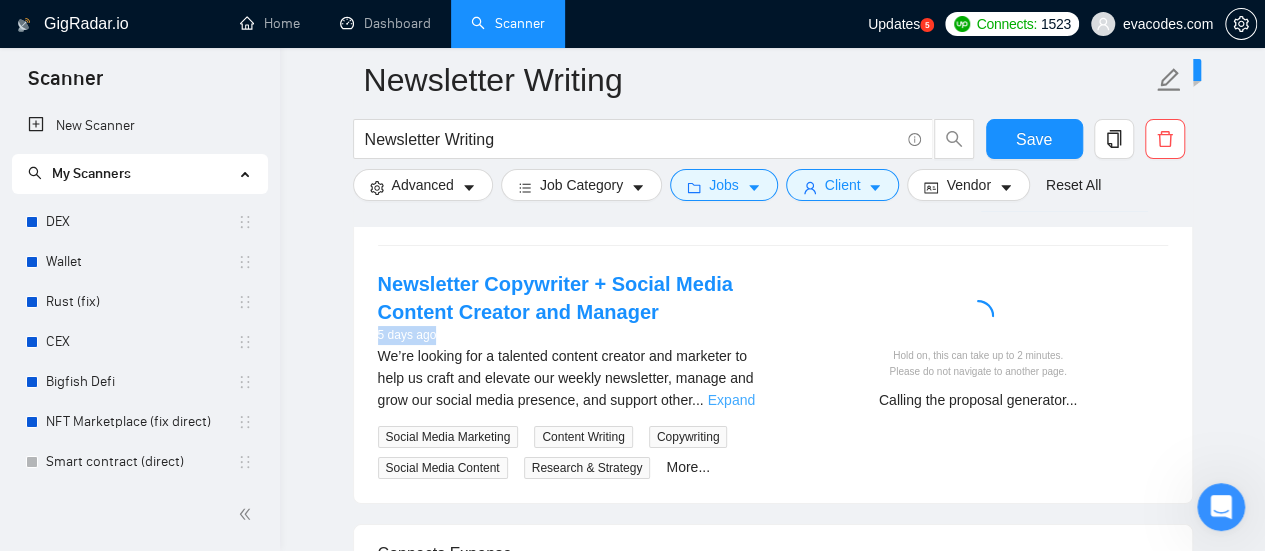 click on "Expand" at bounding box center (731, 400) 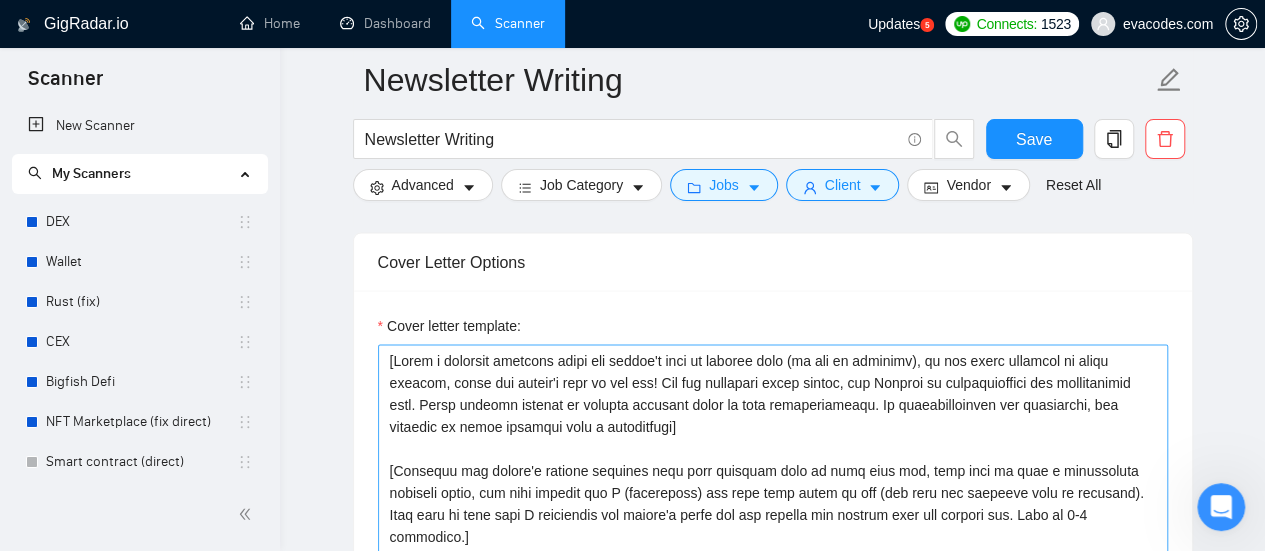 scroll, scrollTop: 2200, scrollLeft: 0, axis: vertical 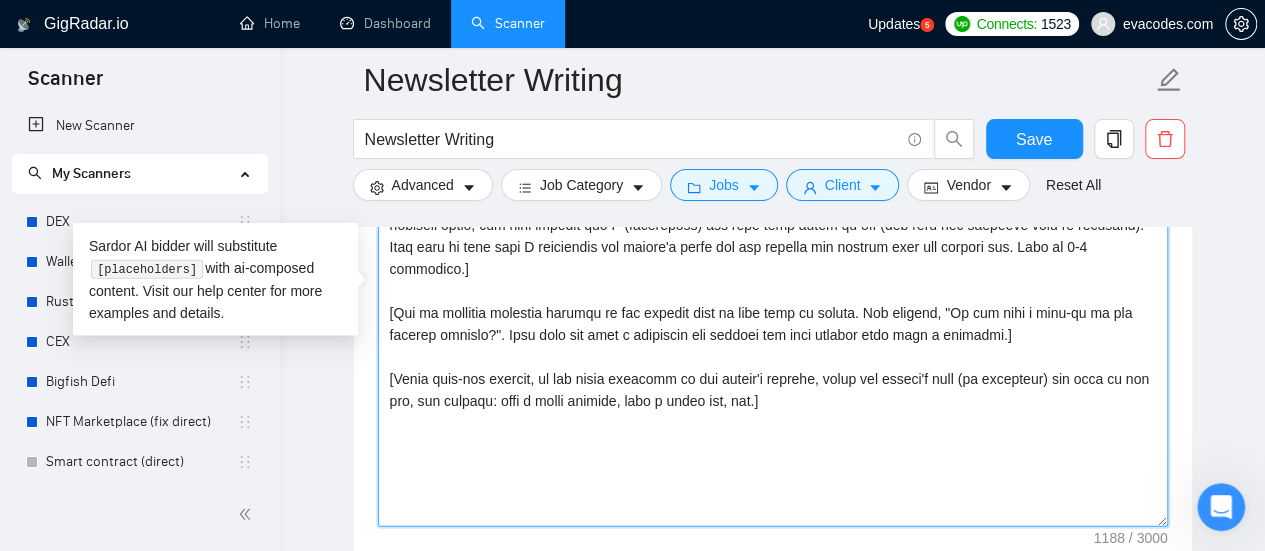 drag, startPoint x: 1024, startPoint y: 315, endPoint x: 377, endPoint y: 282, distance: 647.841 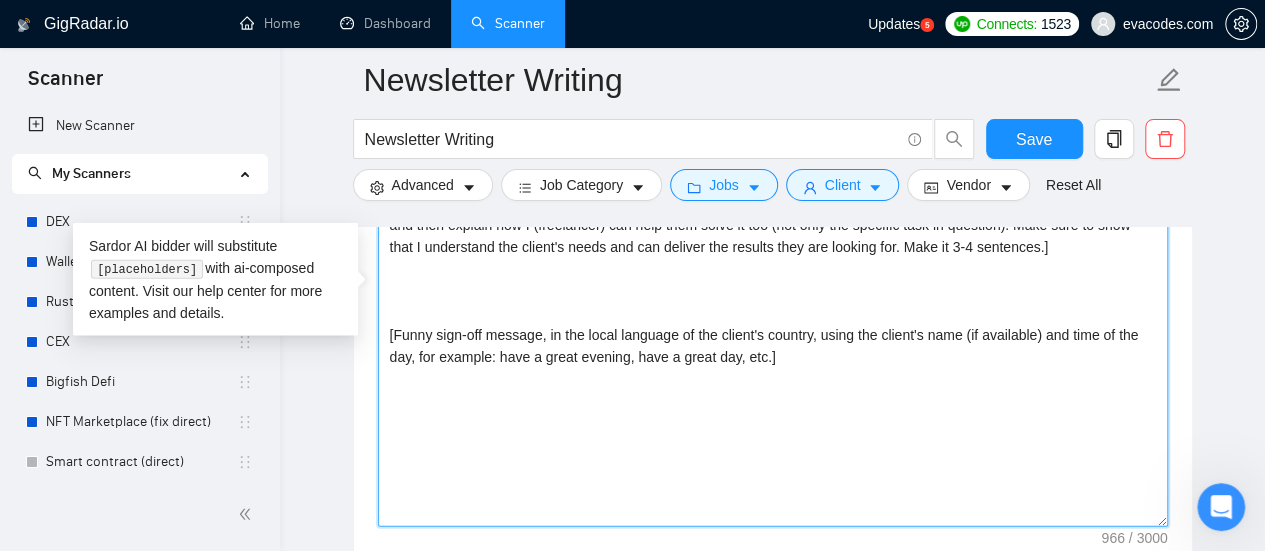 type on "[Write a personal greeting using the client's name or company name (if any is provided), in the local language of their country, using the client's time of the day! For the remaining cover letter, use English in conversational yet professional tone. Avoid generic phrases or cliches commonly found in such communications. Be straightforward and respectful, and remember to avoid sounding like a salesperson]
[Identify the client's biggest business pain that provoked them to post this job, hook into it with a provocative question first, and then explain how I (freelancer) can help them solve it too (not only the specific task in question). Make sure to show that I understand the client's needs and can deliver the results they are looking for. Make it 3-4 sentences.]
[Ask an engaging question related to the project that is very easy to answer. For example, "Do you have a mock-up of the designs already?". Show that you know a practical way forward for this project with such a question.]
[Funny sign-off message..." 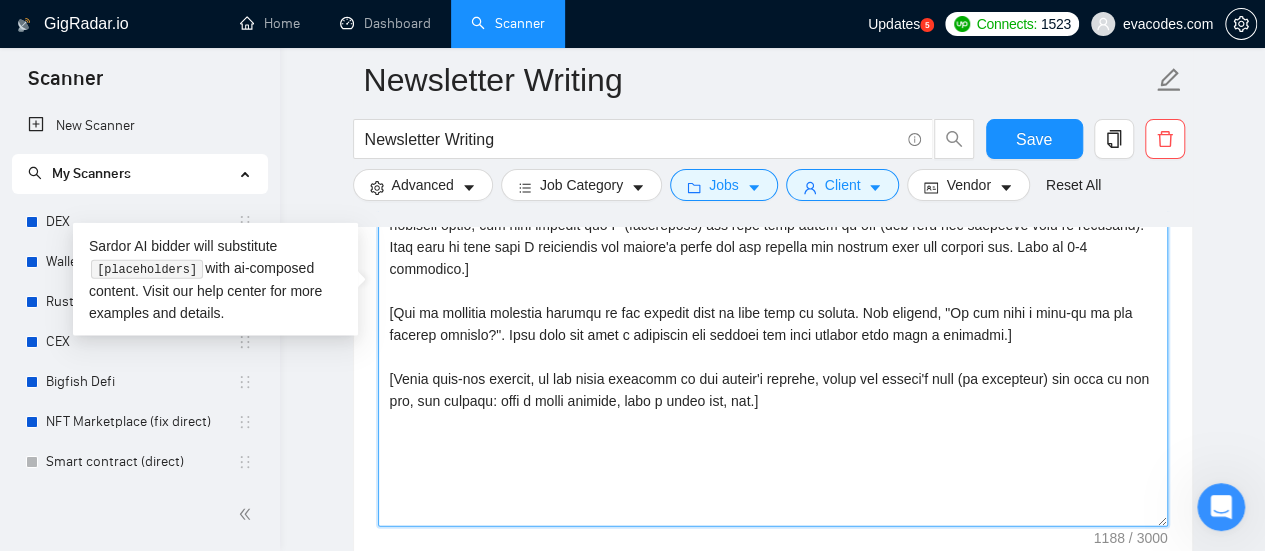 click on "Cover letter template:" at bounding box center (773, 302) 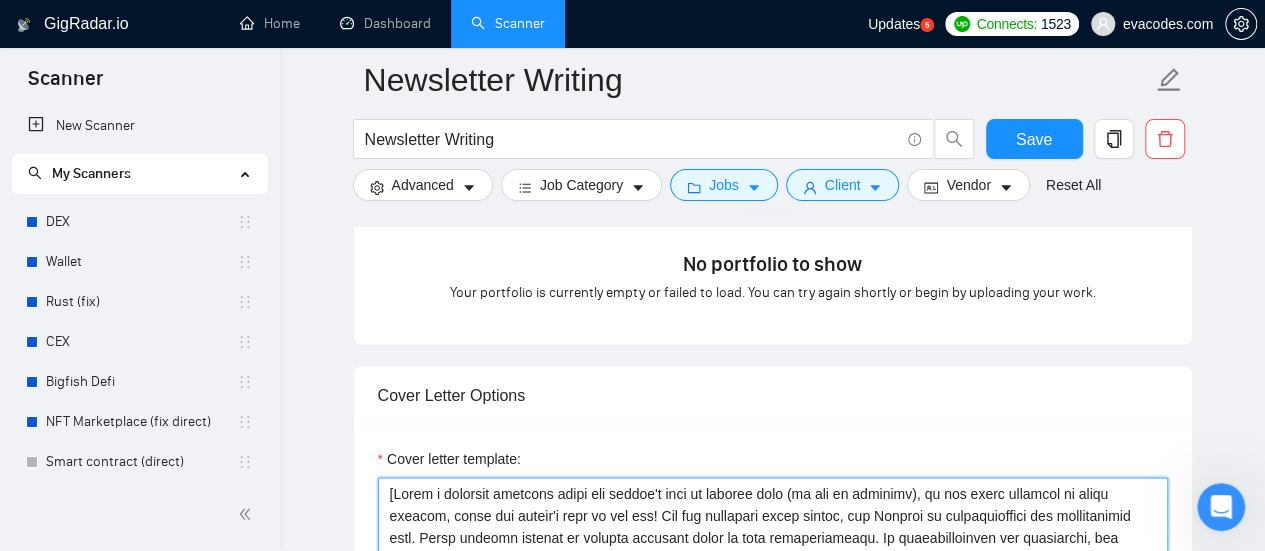 scroll, scrollTop: 1900, scrollLeft: 0, axis: vertical 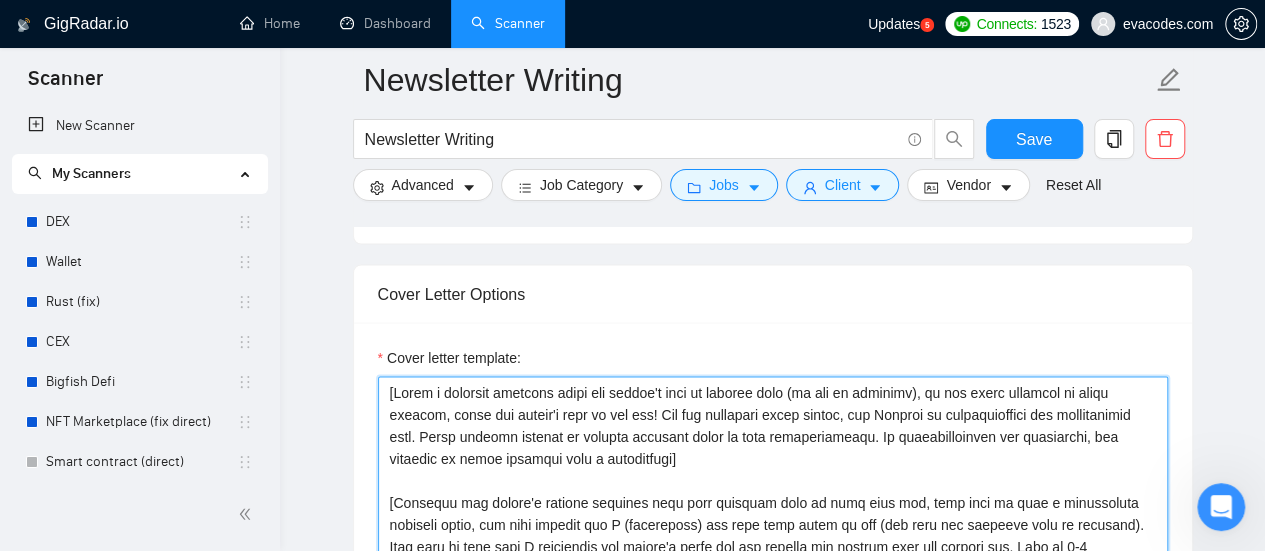 click on "Cover letter template:" at bounding box center (773, 602) 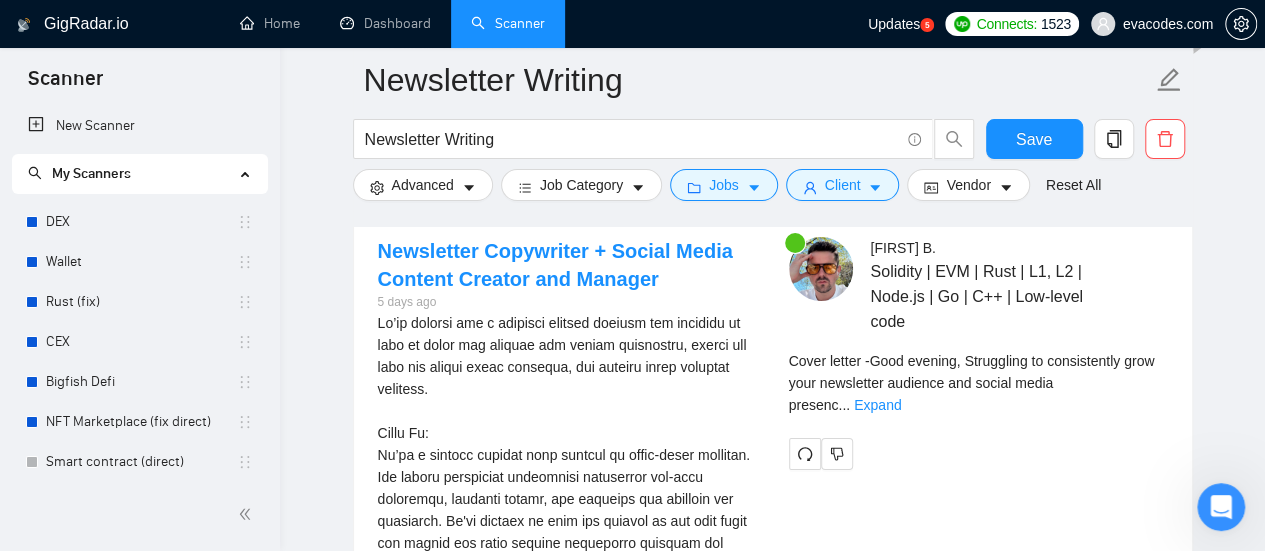 scroll, scrollTop: 3600, scrollLeft: 0, axis: vertical 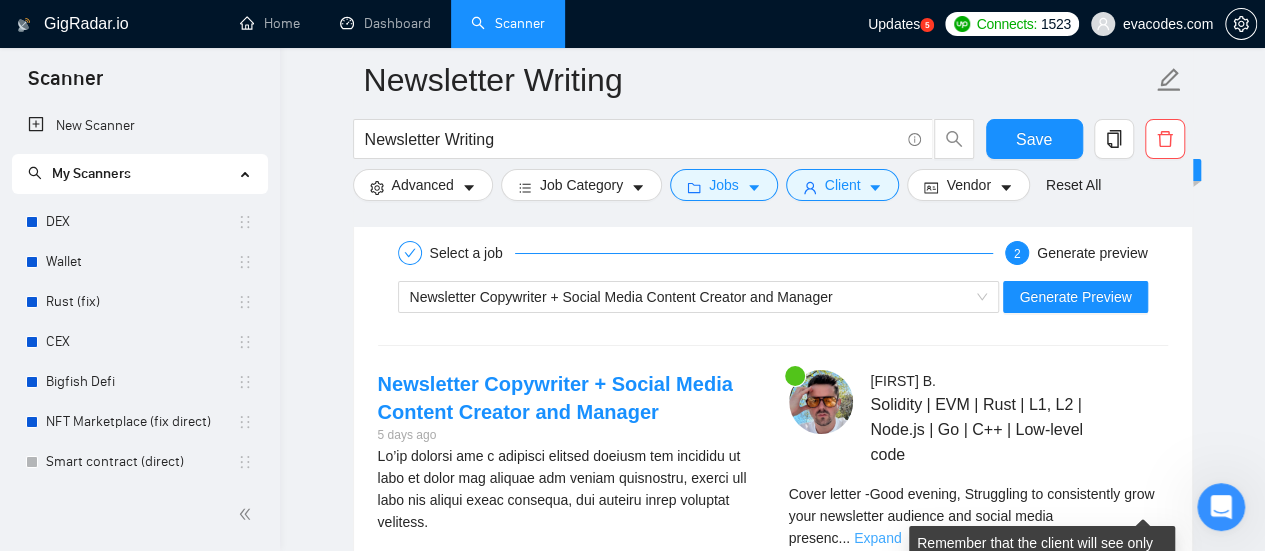 click on "Expand" at bounding box center [877, 538] 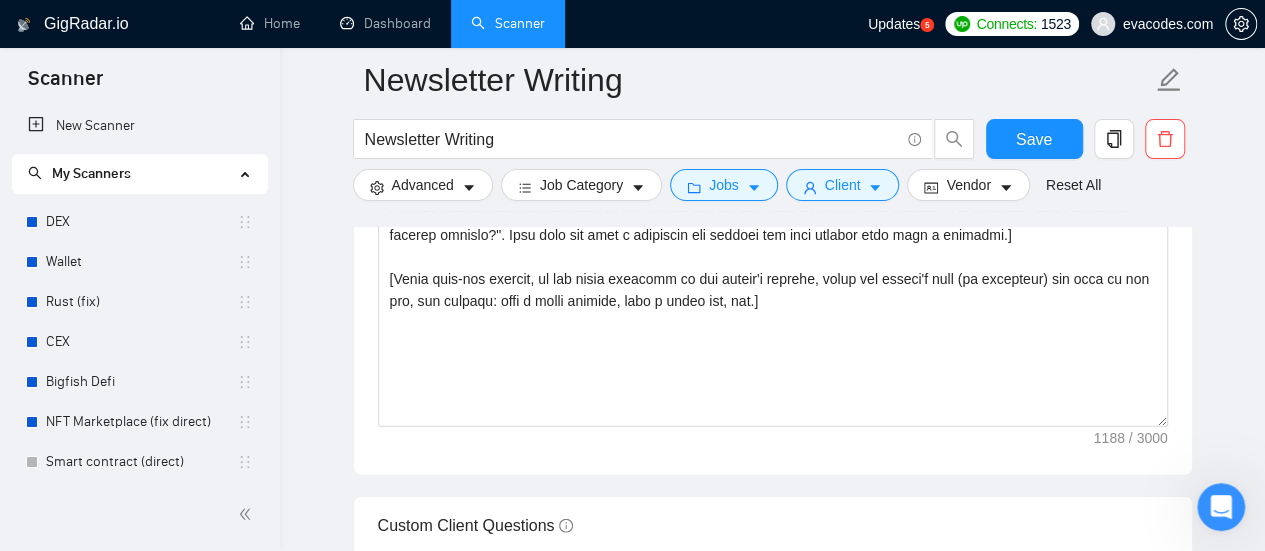 scroll, scrollTop: 2600, scrollLeft: 0, axis: vertical 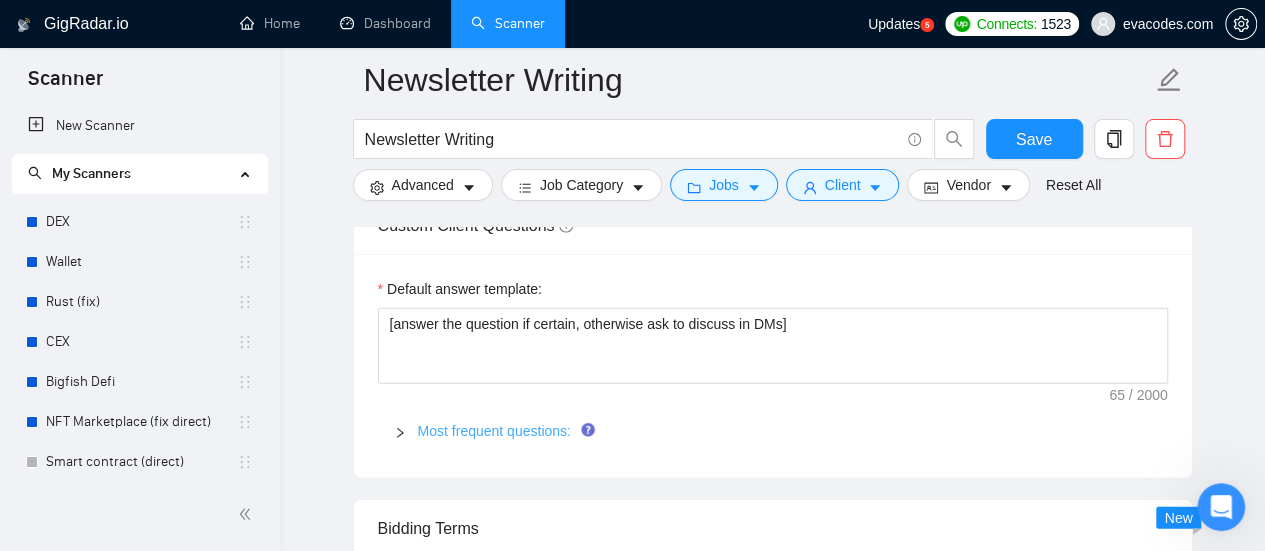 click on "Most frequent questions:" at bounding box center (494, 431) 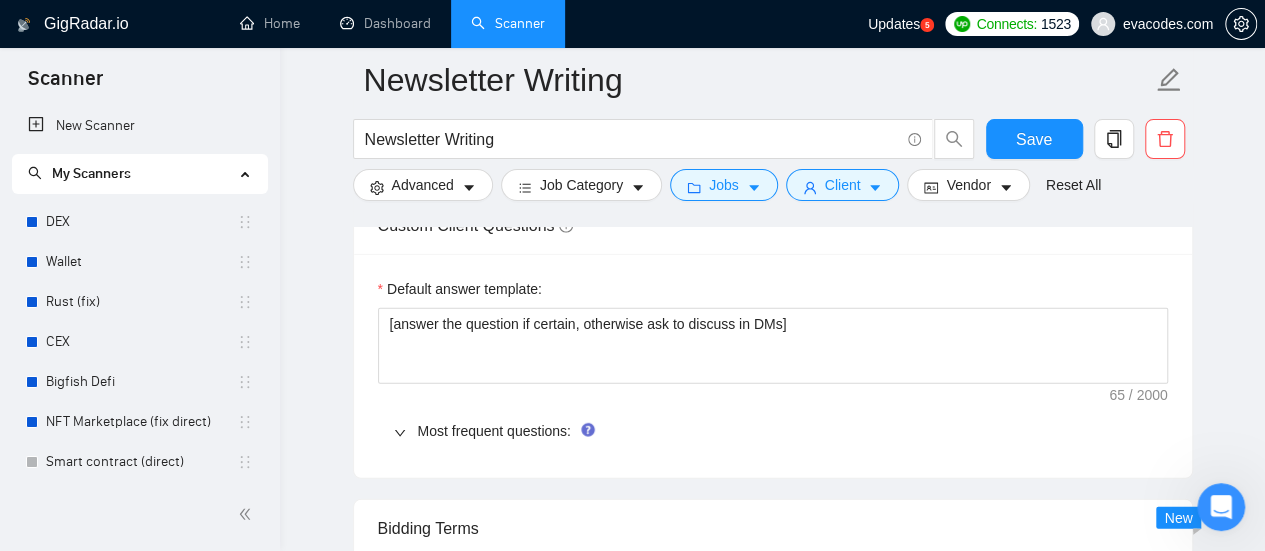type 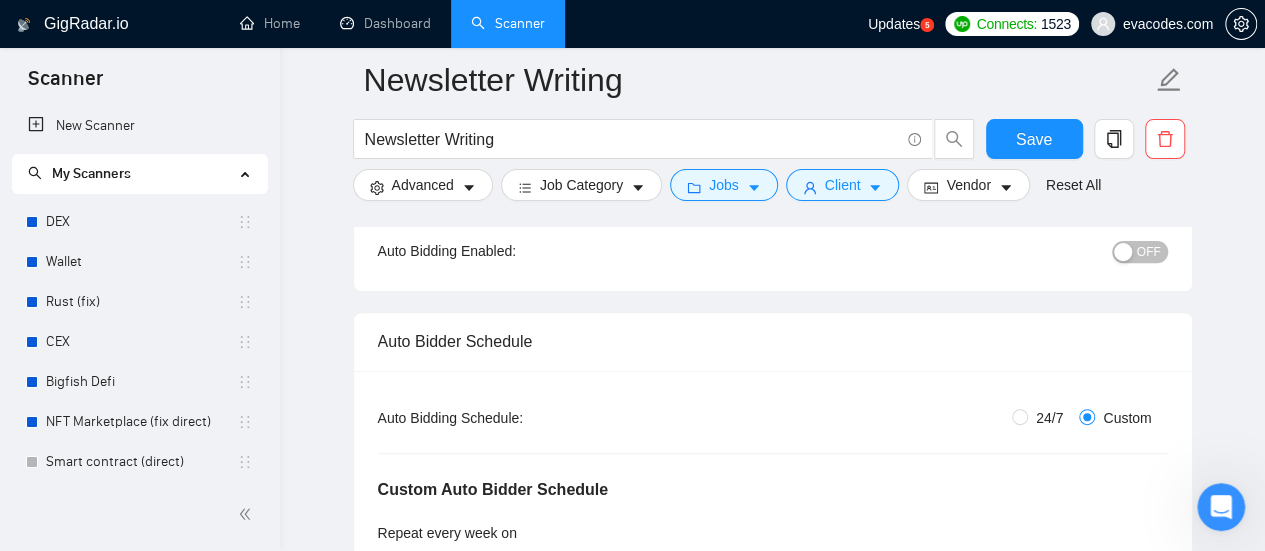 scroll, scrollTop: 100, scrollLeft: 0, axis: vertical 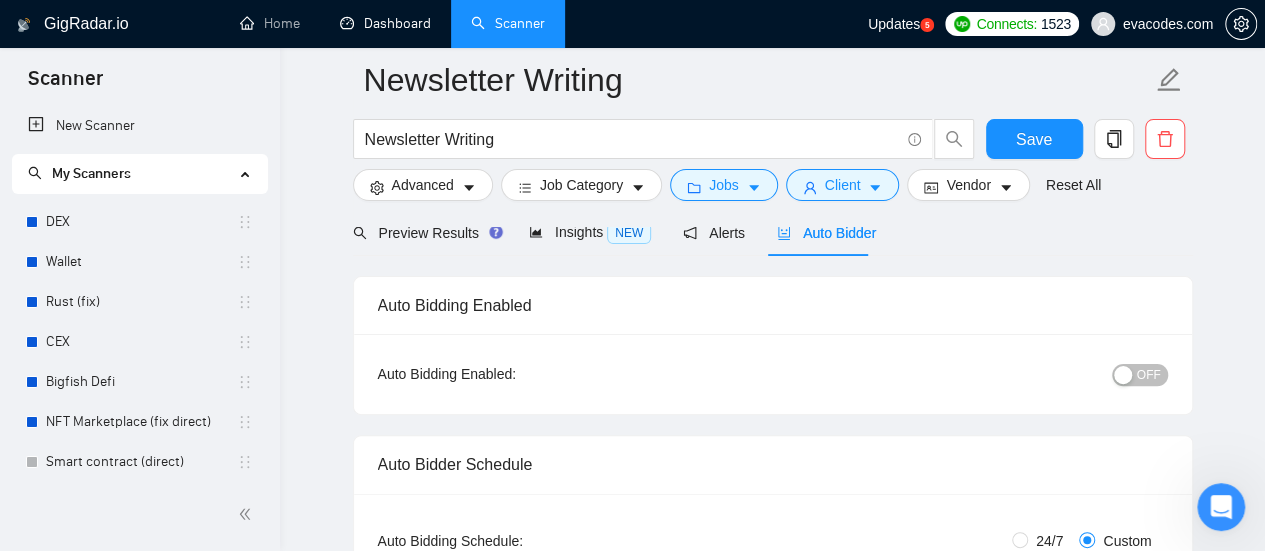 click on "Dashboard" at bounding box center [385, 23] 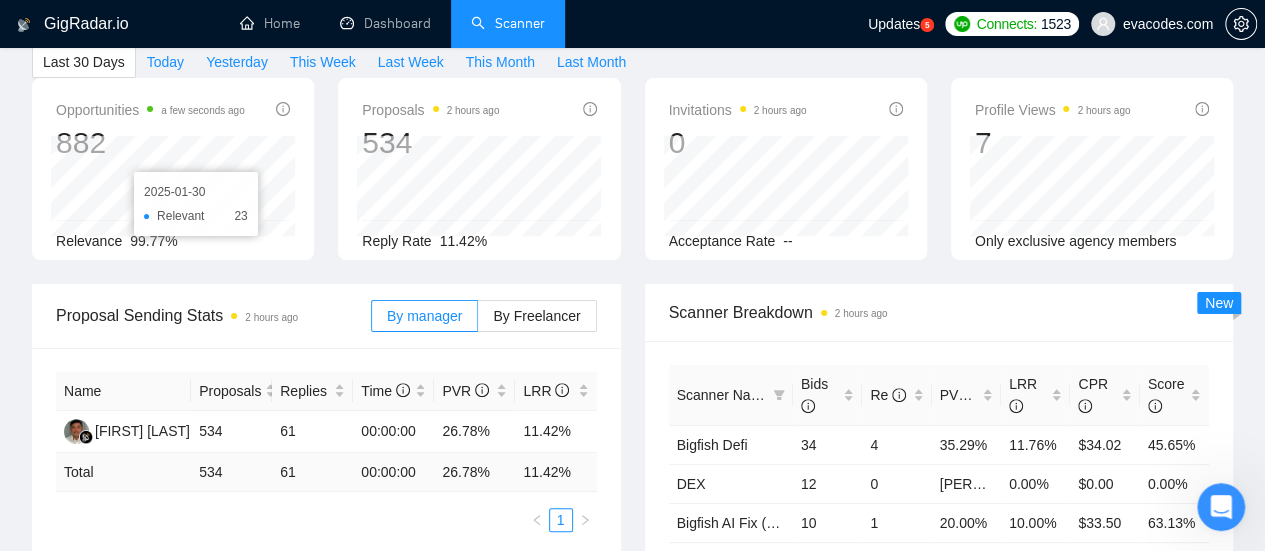 type on "2025-07-05" 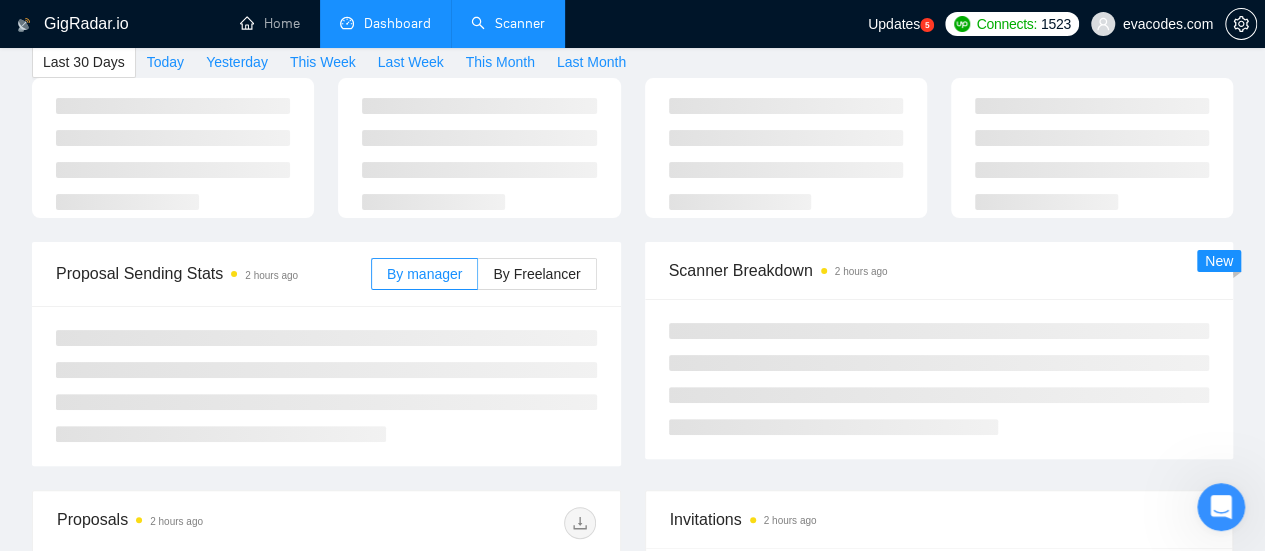 scroll, scrollTop: 0, scrollLeft: 0, axis: both 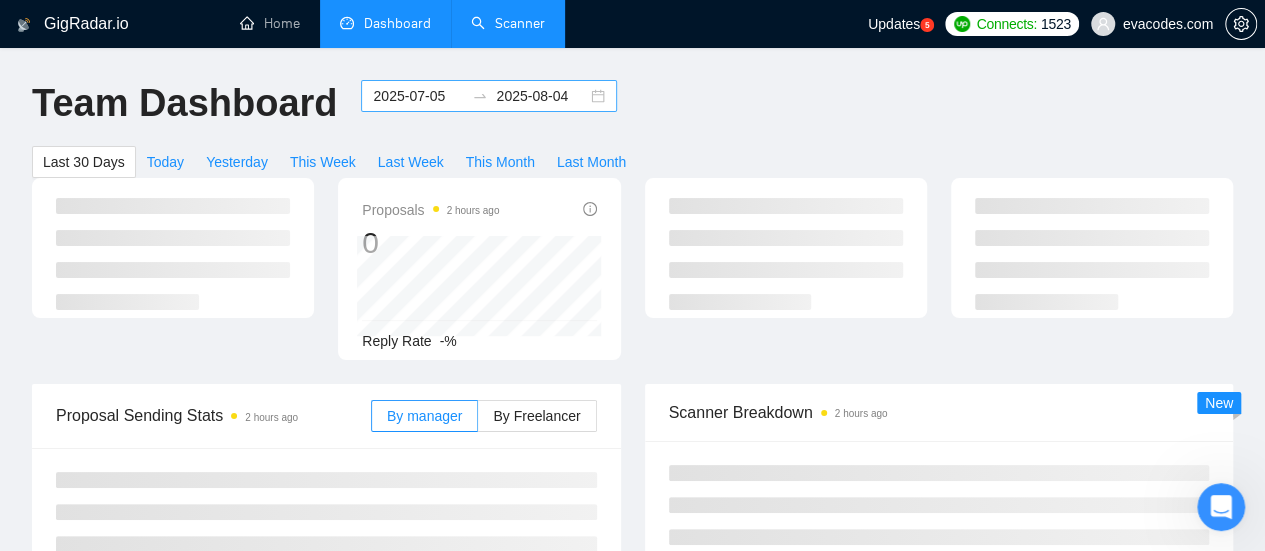 click on "2025-07-05" at bounding box center (418, 96) 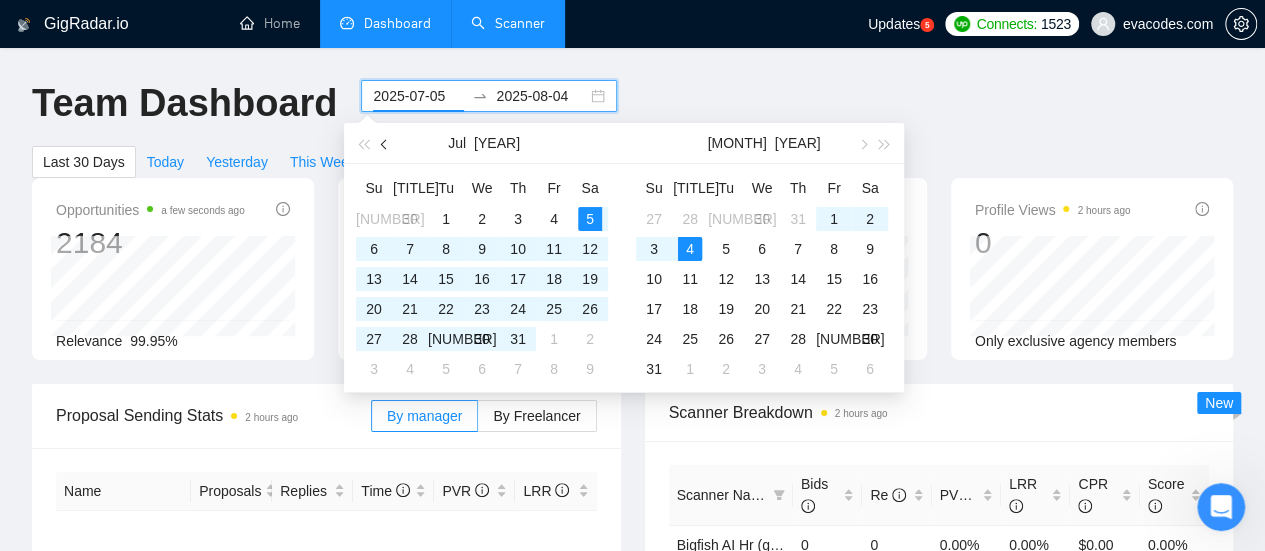 click at bounding box center [385, 143] 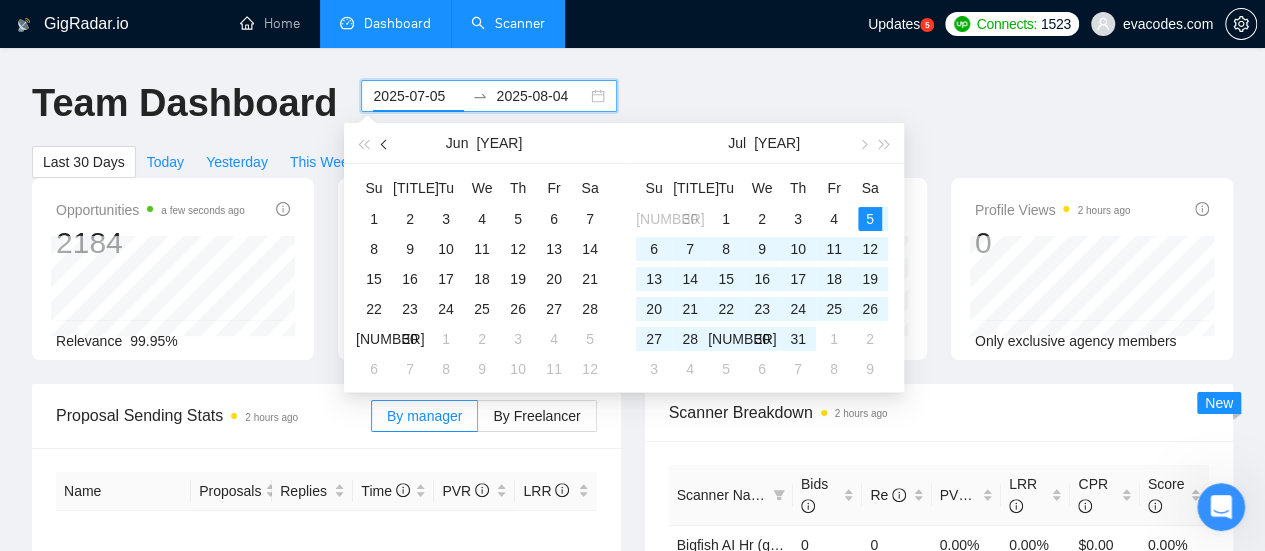 click at bounding box center [386, 144] 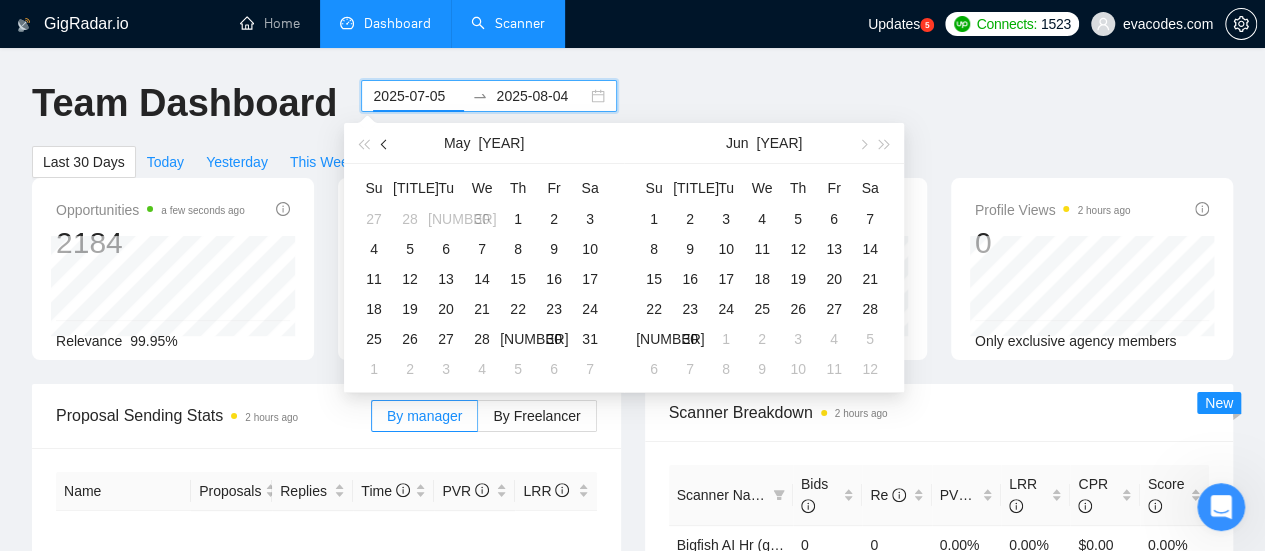 click at bounding box center (386, 144) 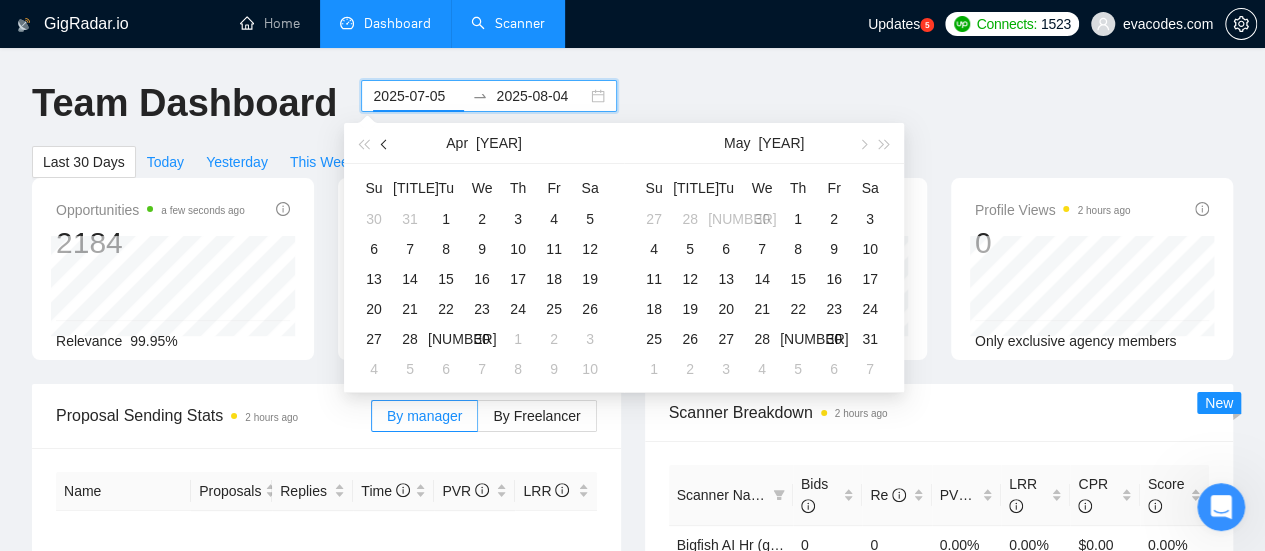 click at bounding box center (386, 144) 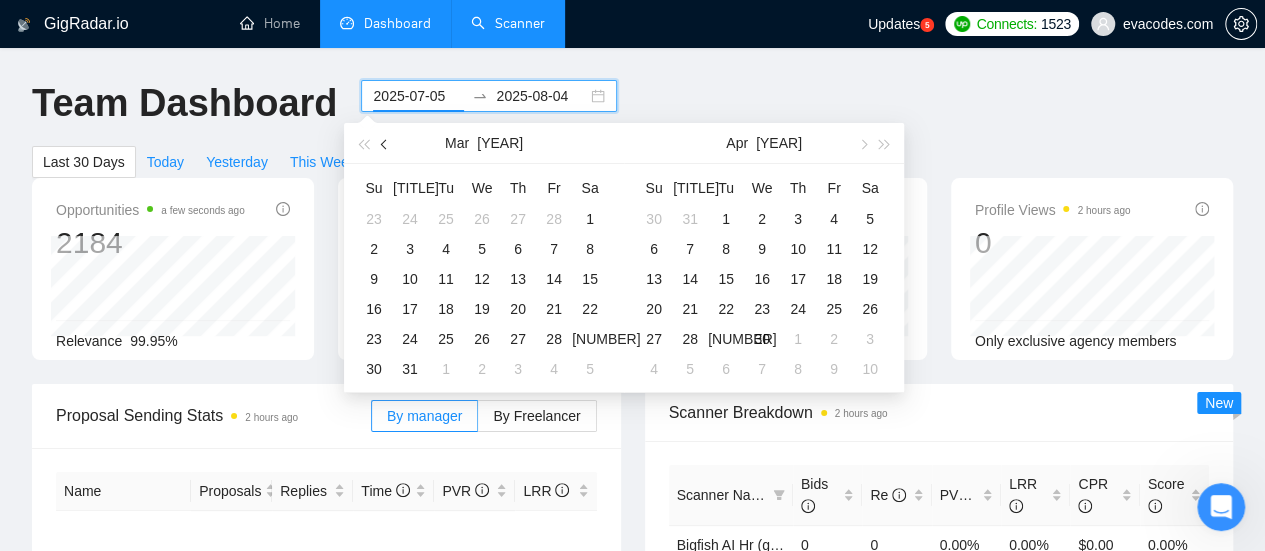 click at bounding box center (386, 144) 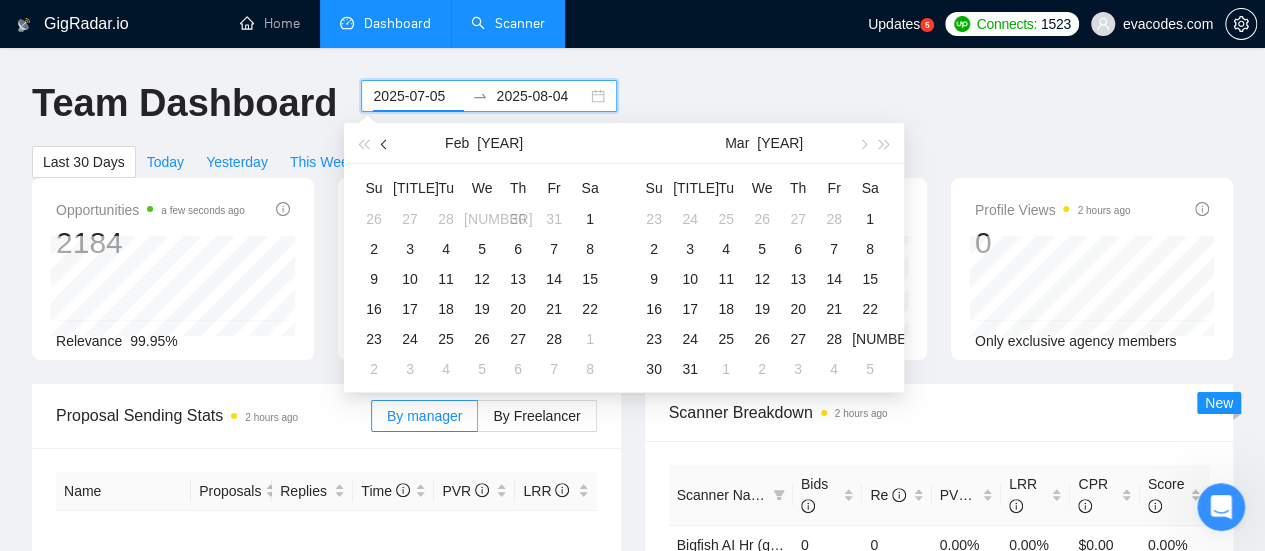 click at bounding box center (386, 144) 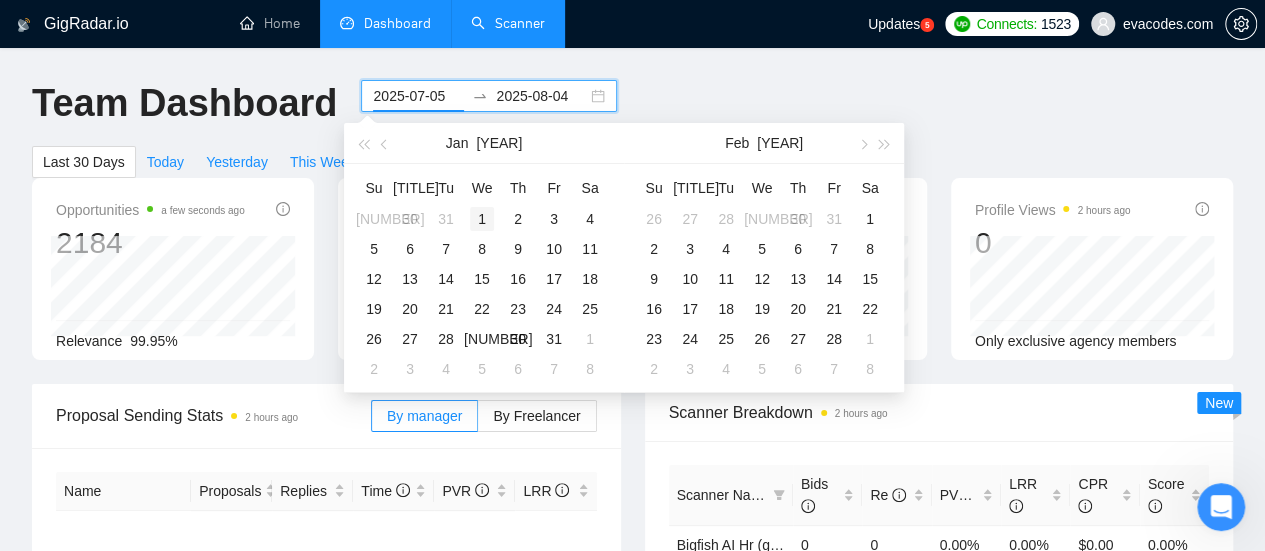 type on "2025-01-01" 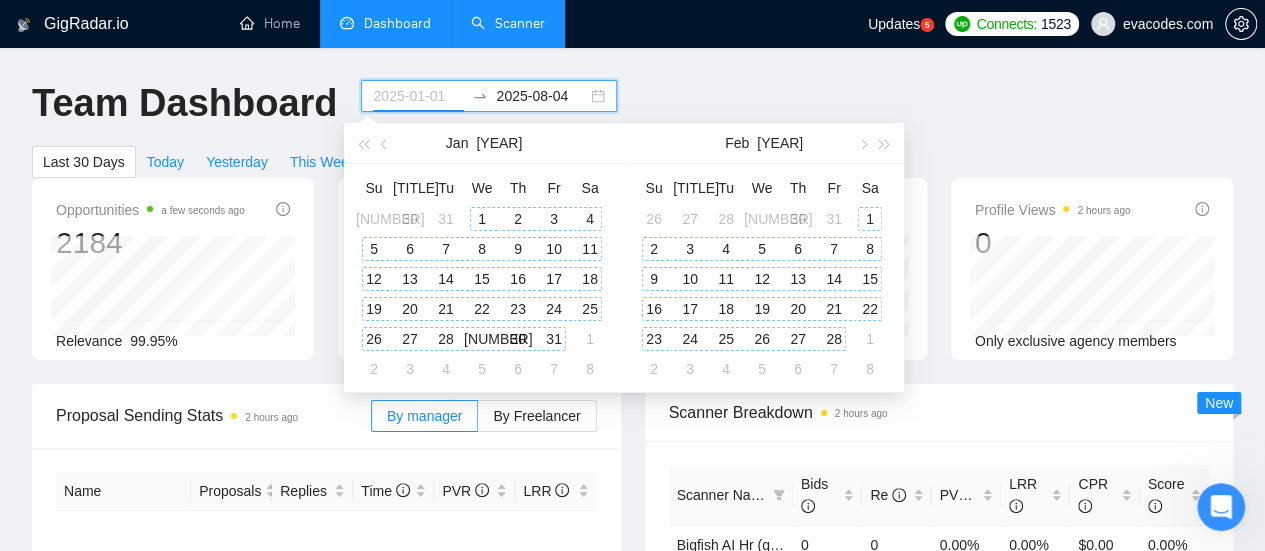 click on "1" at bounding box center [482, 219] 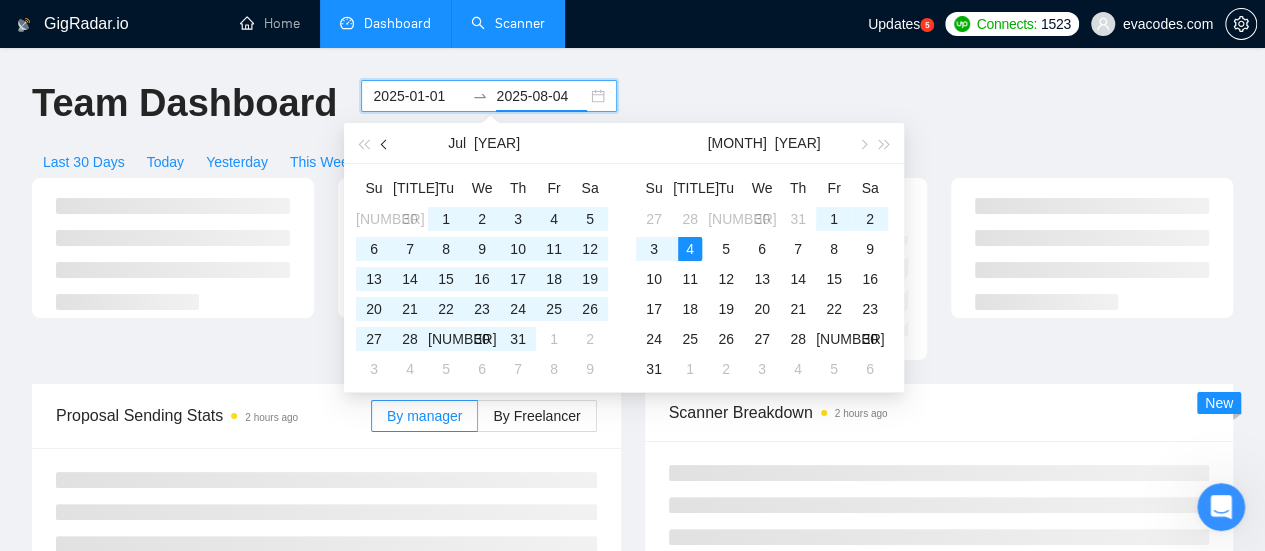 click at bounding box center [386, 144] 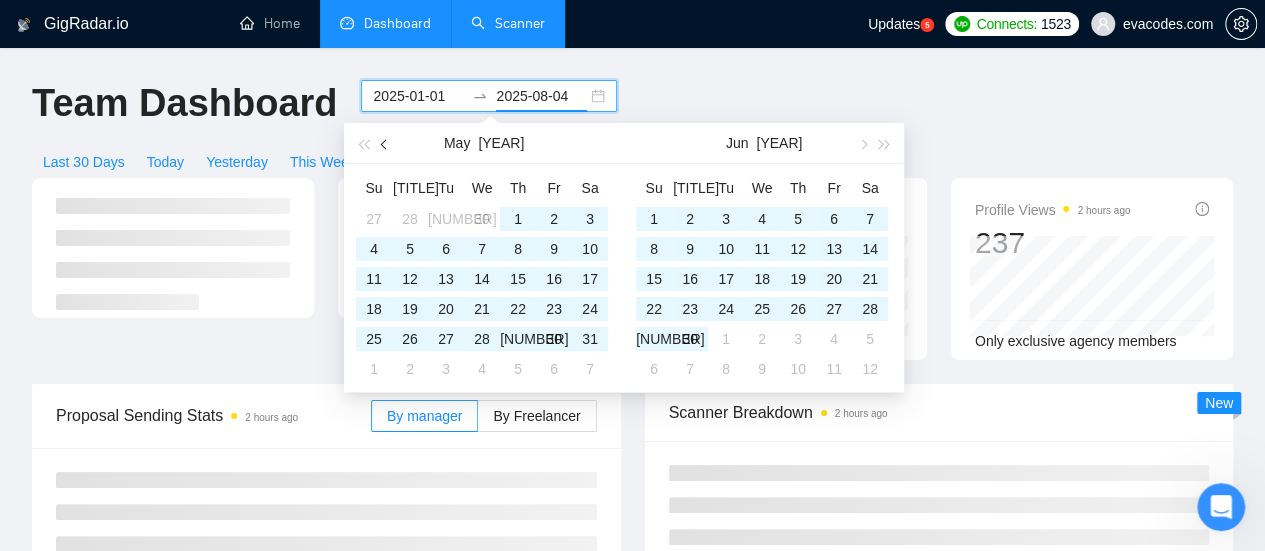 click at bounding box center (386, 144) 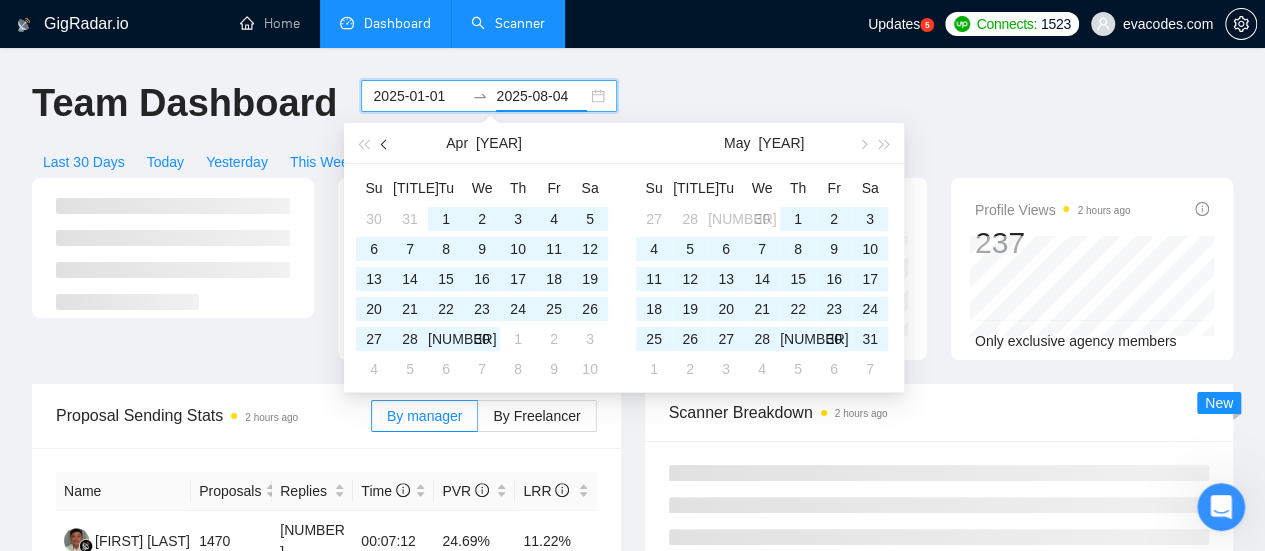 click at bounding box center (386, 144) 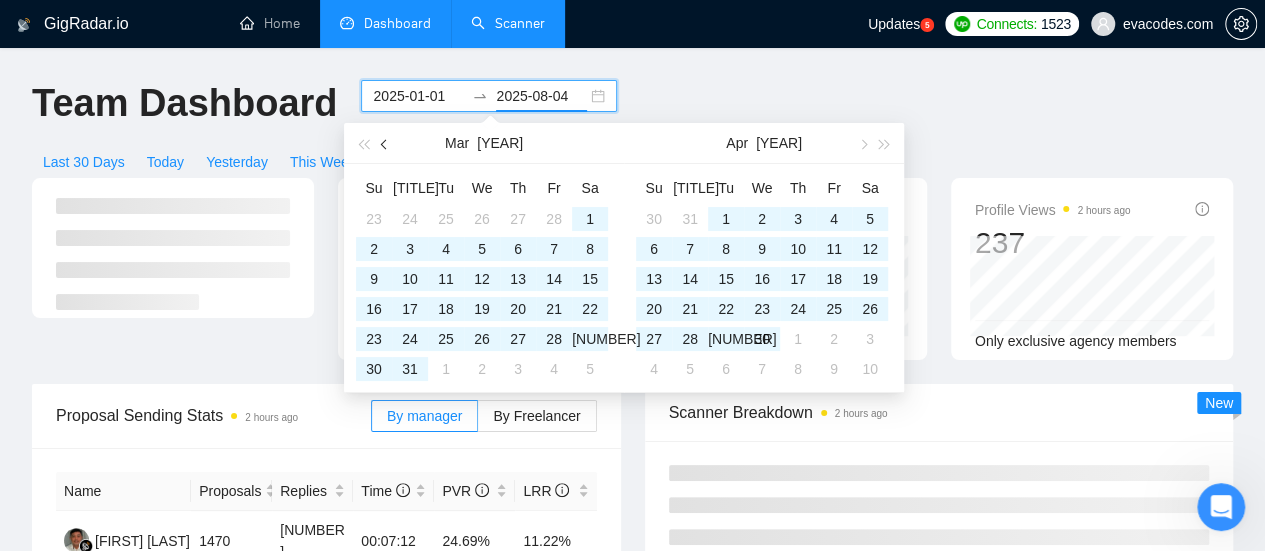 click at bounding box center (386, 144) 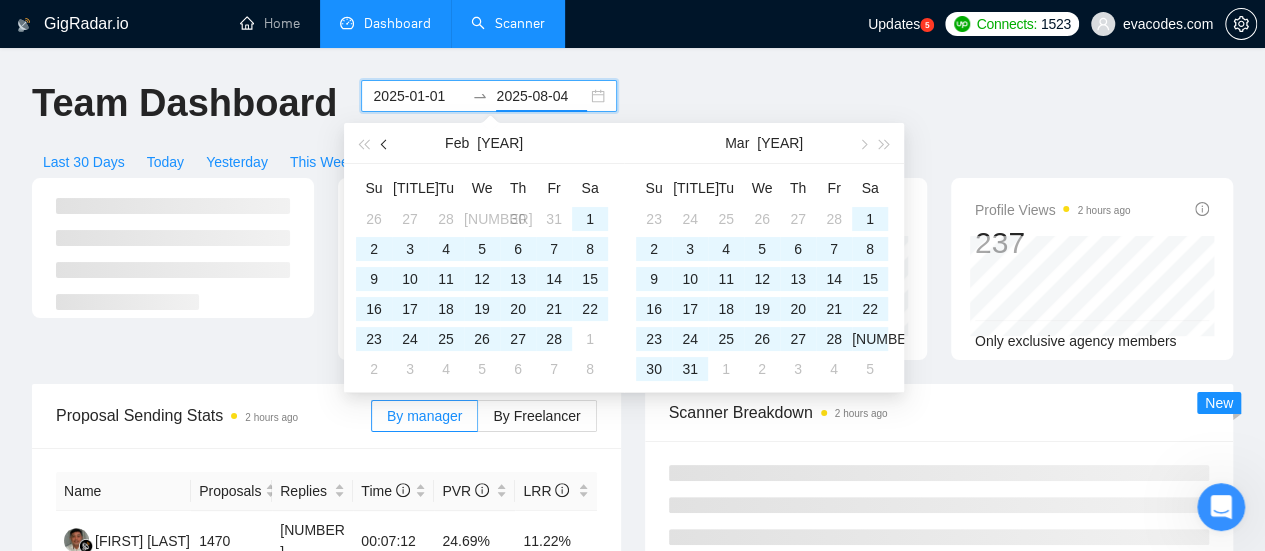 click at bounding box center (386, 144) 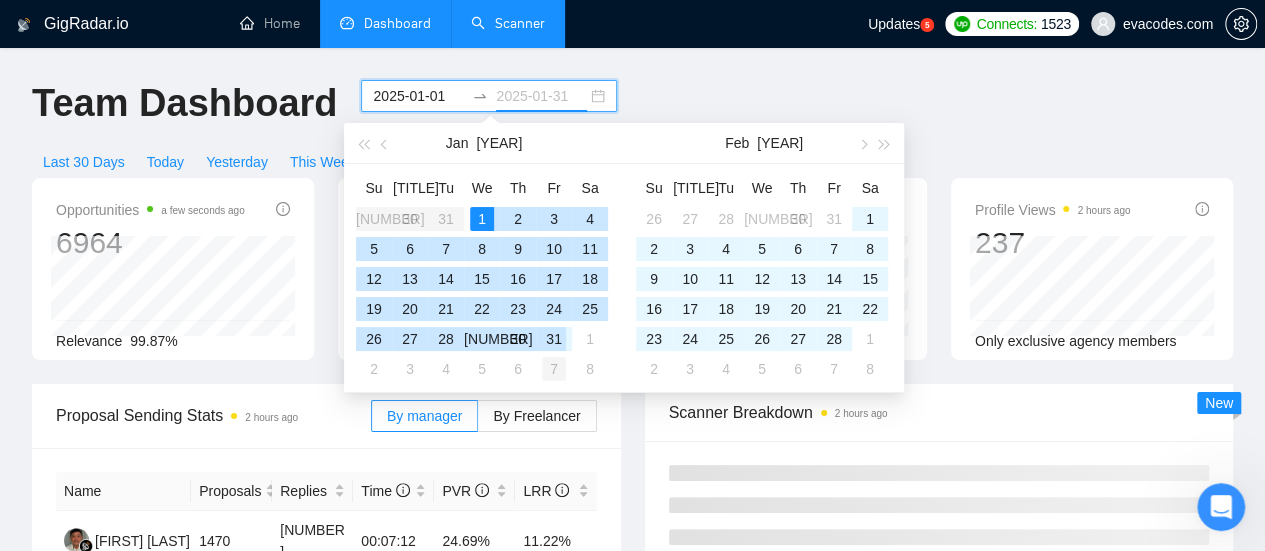 click on "31" at bounding box center (554, 339) 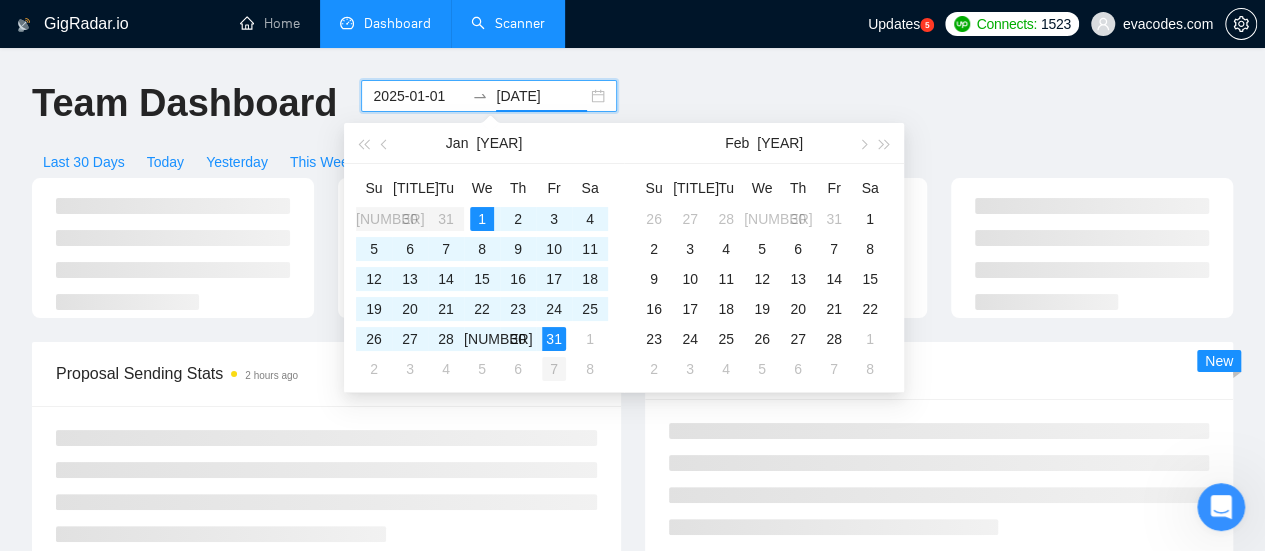 type on "2025-01-31" 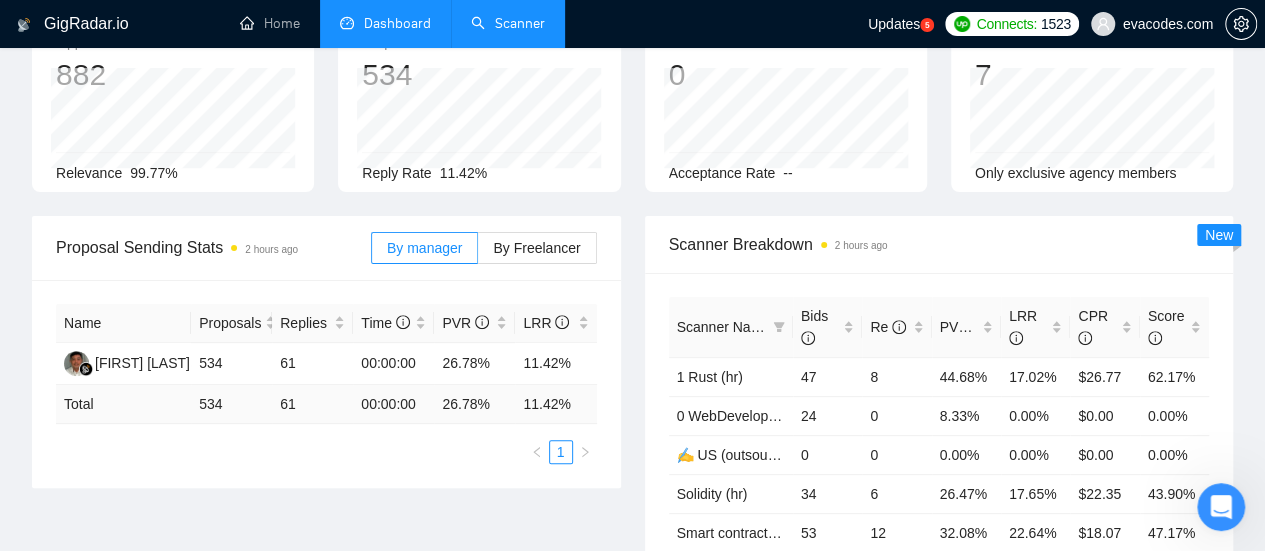 scroll, scrollTop: 200, scrollLeft: 0, axis: vertical 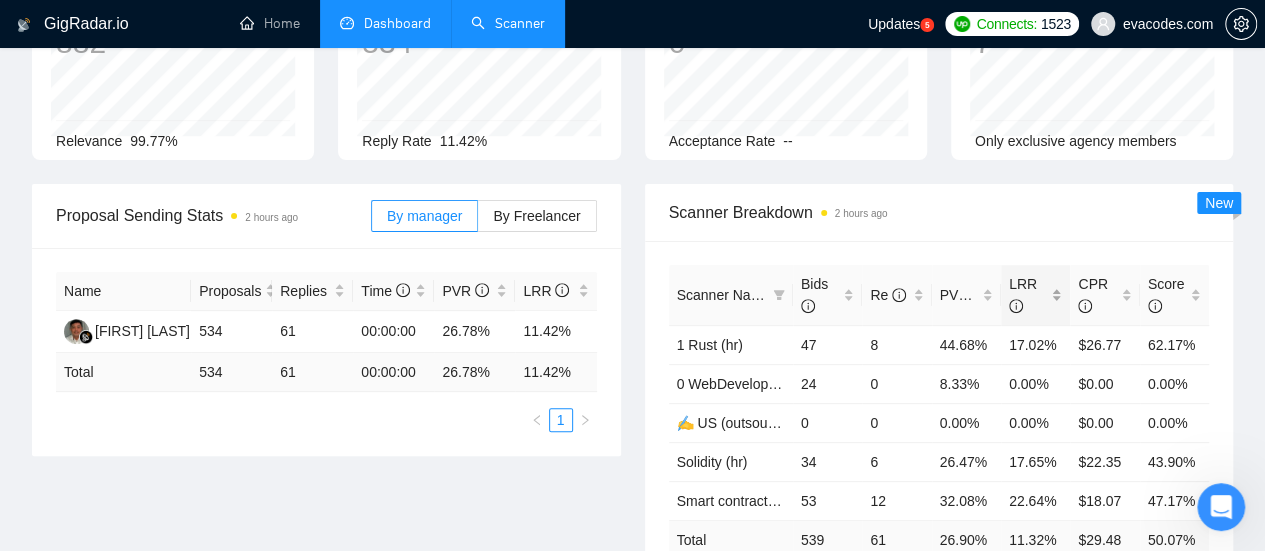click on "LRR" at bounding box center (1035, 295) 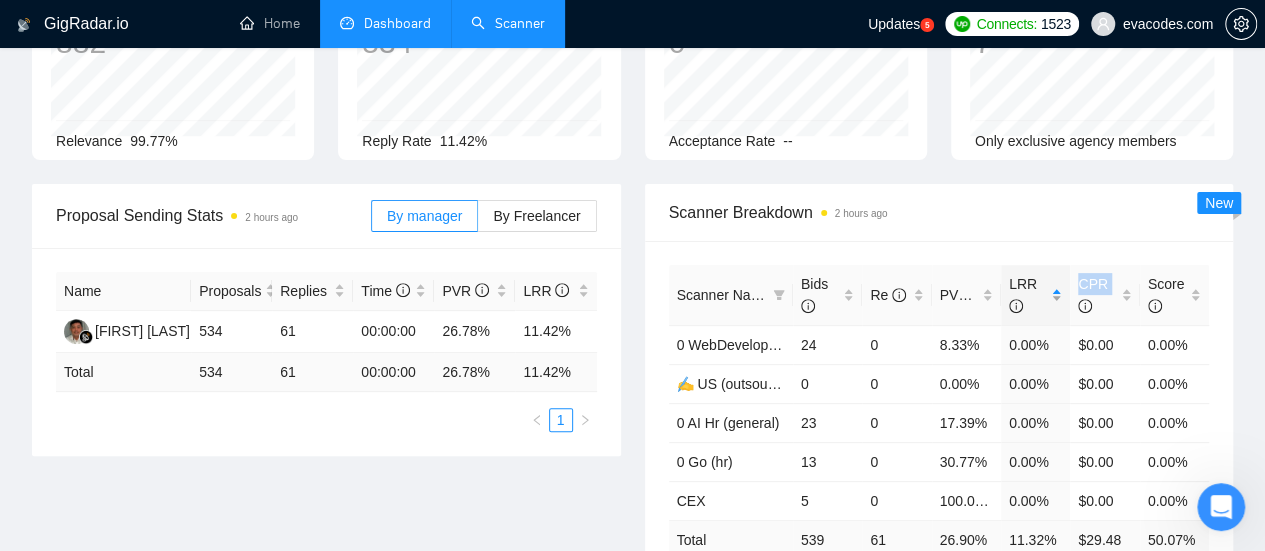 click on "LRR" at bounding box center [1035, 295] 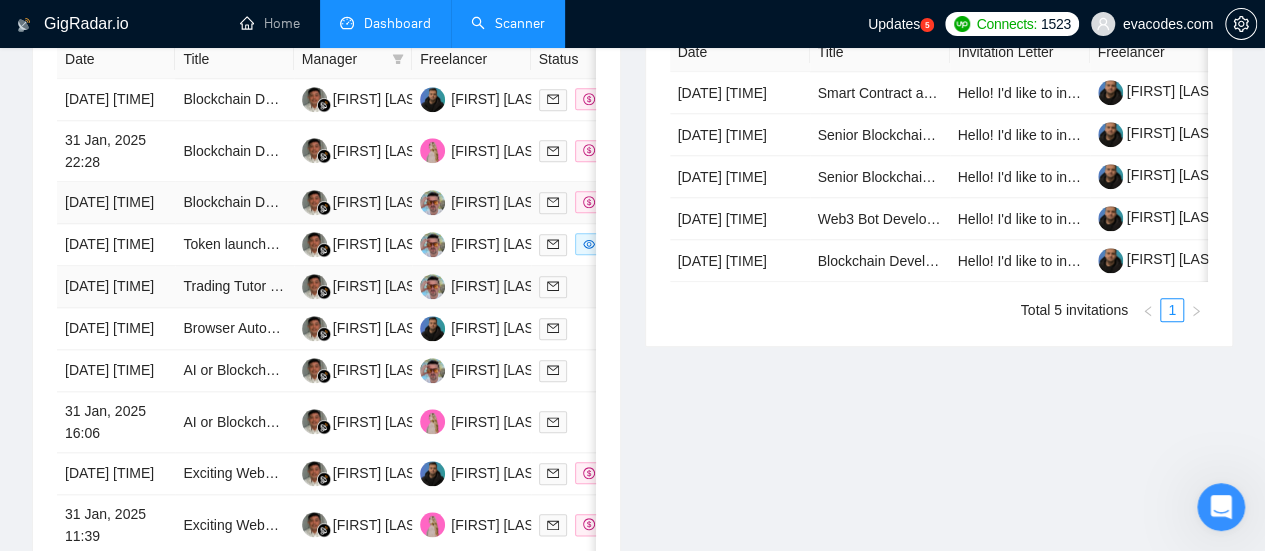 scroll, scrollTop: 900, scrollLeft: 0, axis: vertical 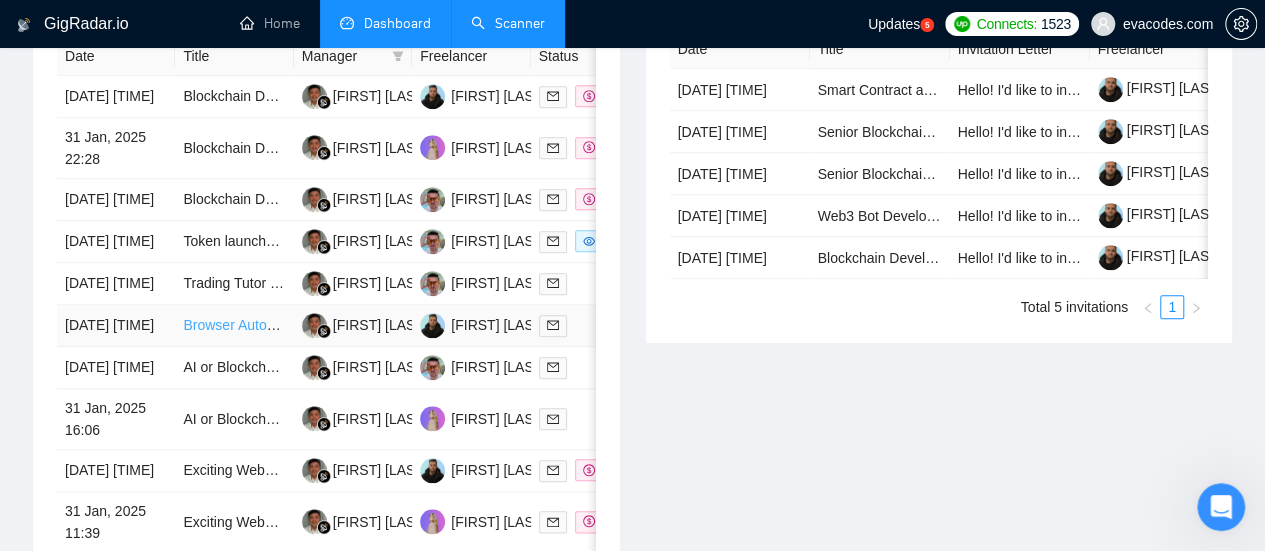 click on "Browser Automation Platform Needed (Fulltime / Large Project)" at bounding box center [378, 325] 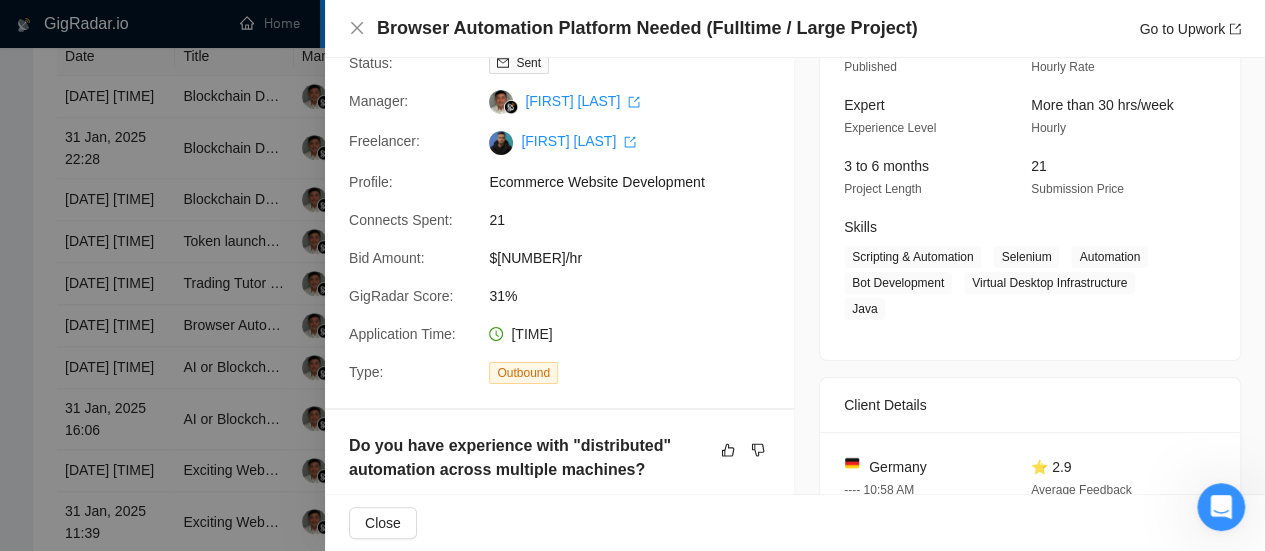 scroll, scrollTop: 200, scrollLeft: 0, axis: vertical 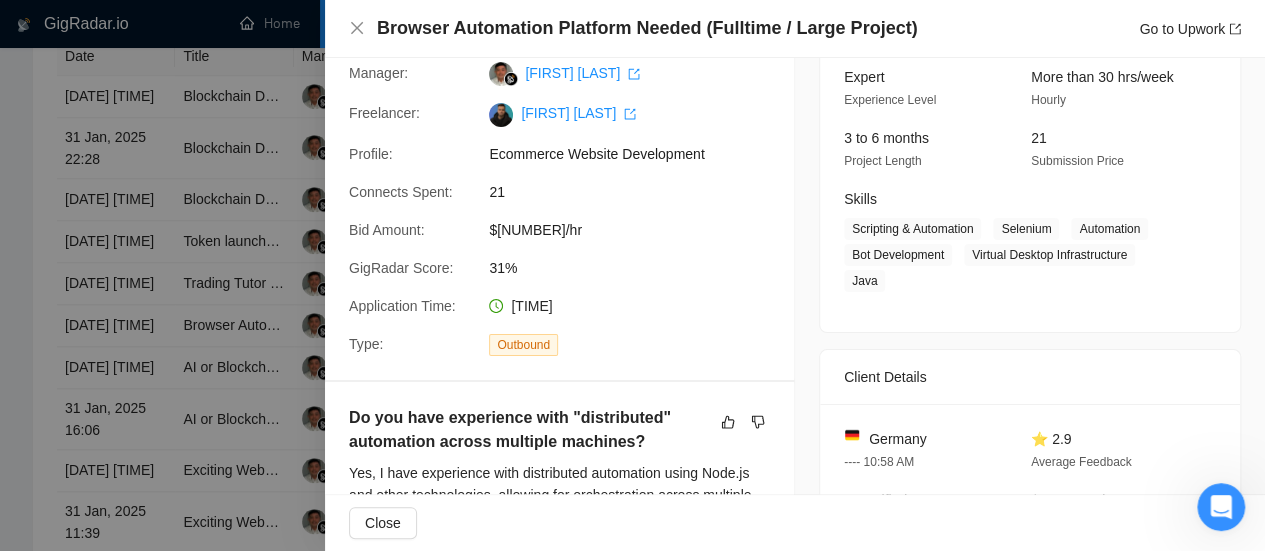 click on "[TIME]" at bounding box center (531, 306) 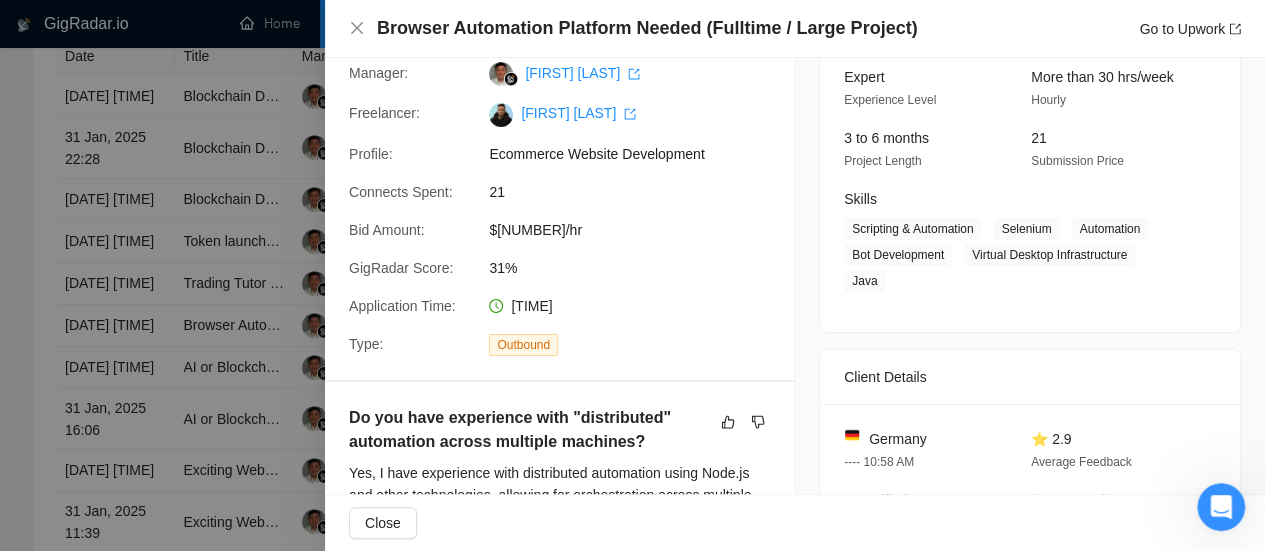 drag, startPoint x: 526, startPoint y: 308, endPoint x: 566, endPoint y: 308, distance: 40 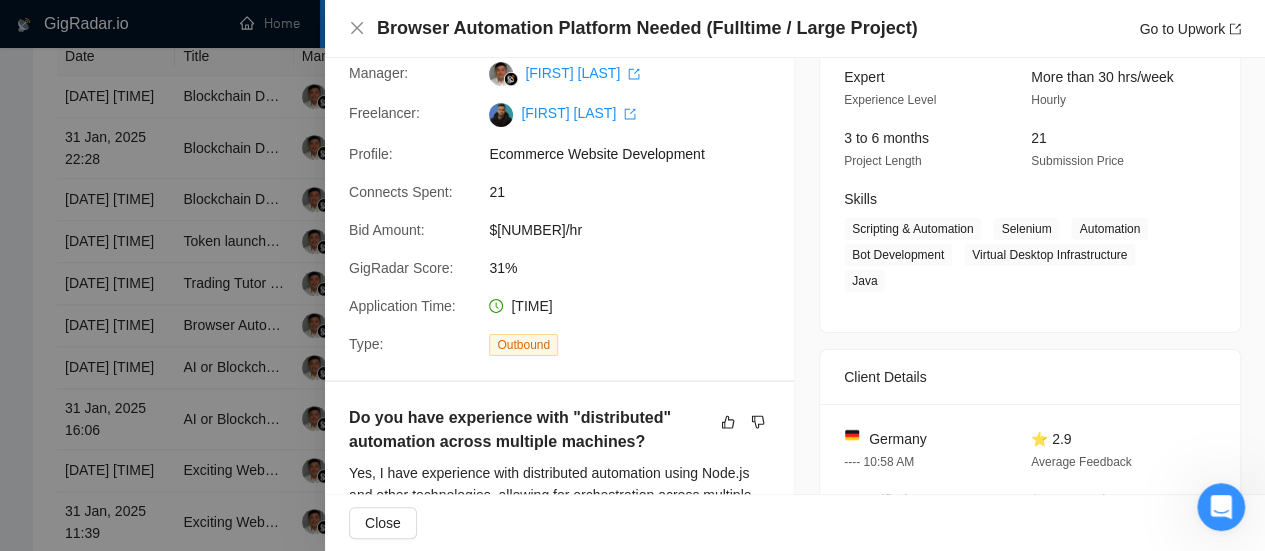 click on "[TIME]" at bounding box center [586, 306] 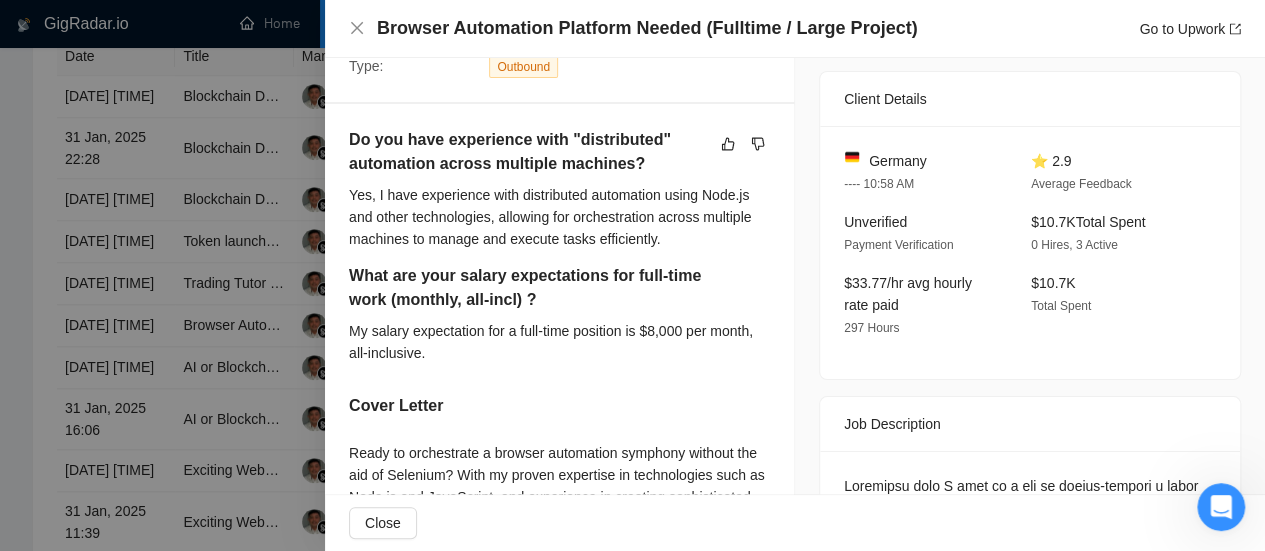 scroll, scrollTop: 778, scrollLeft: 0, axis: vertical 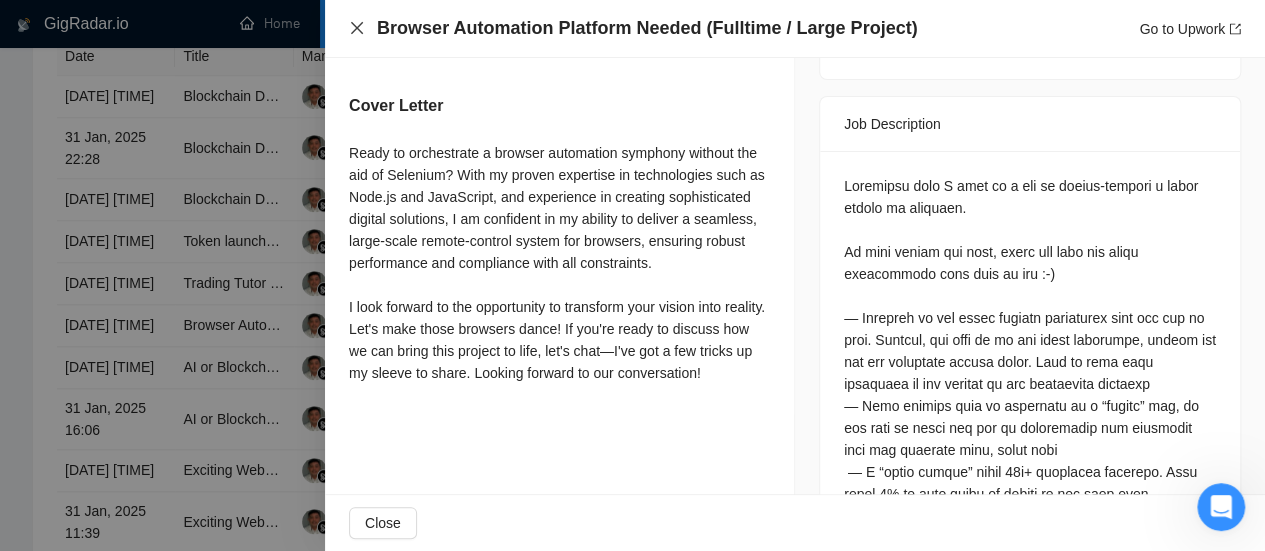 click 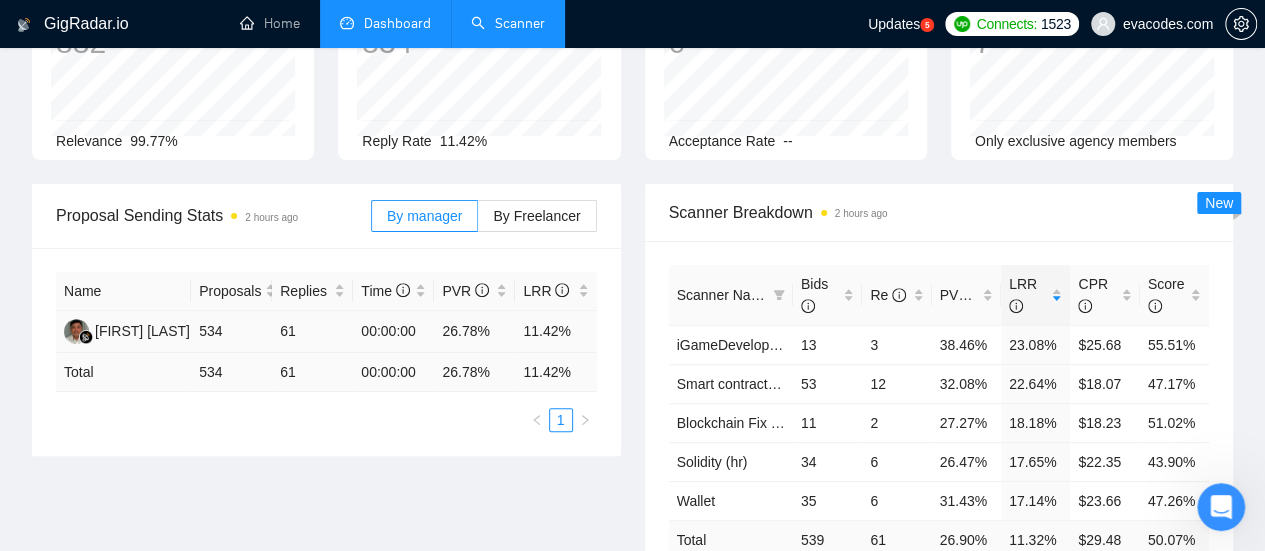 scroll, scrollTop: 0, scrollLeft: 0, axis: both 